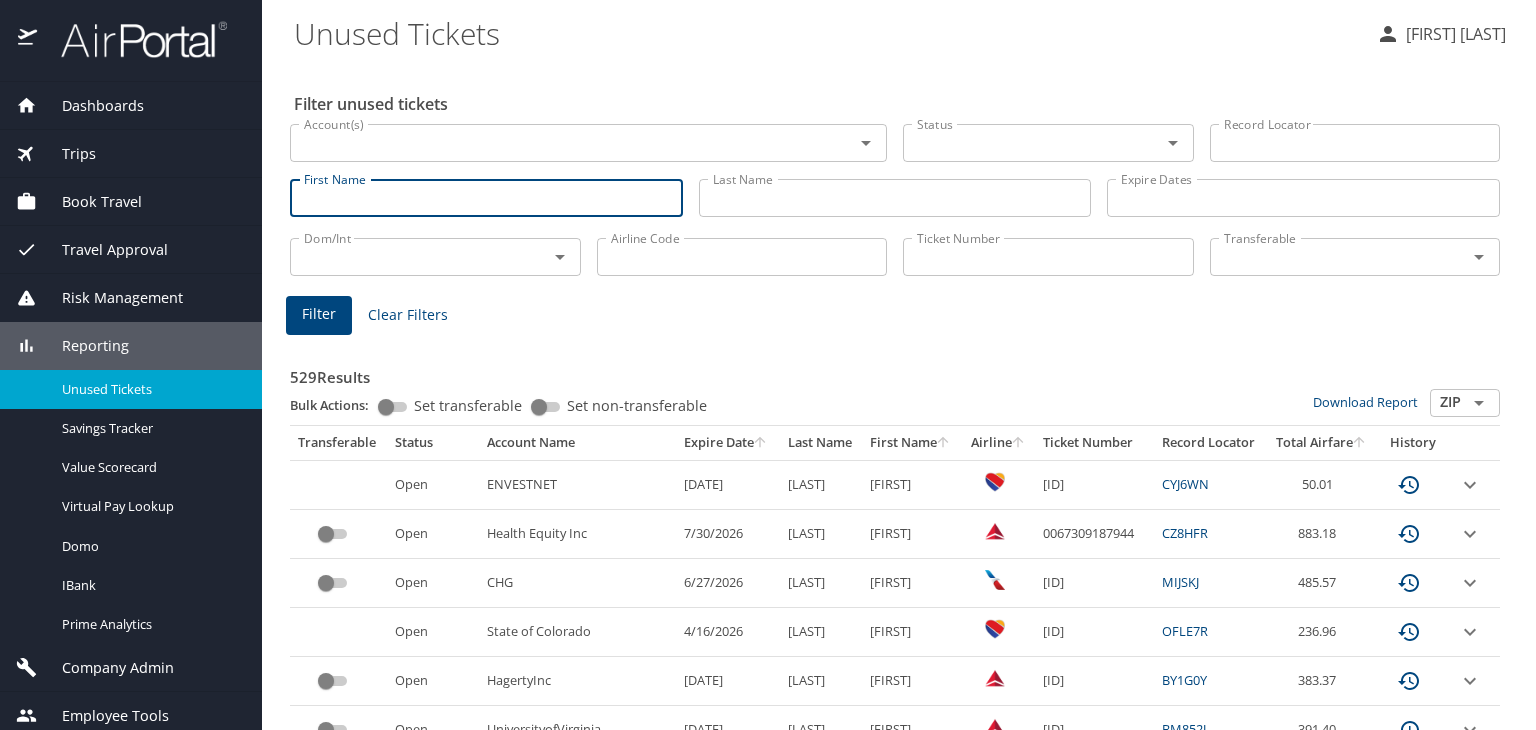 scroll, scrollTop: 0, scrollLeft: 0, axis: both 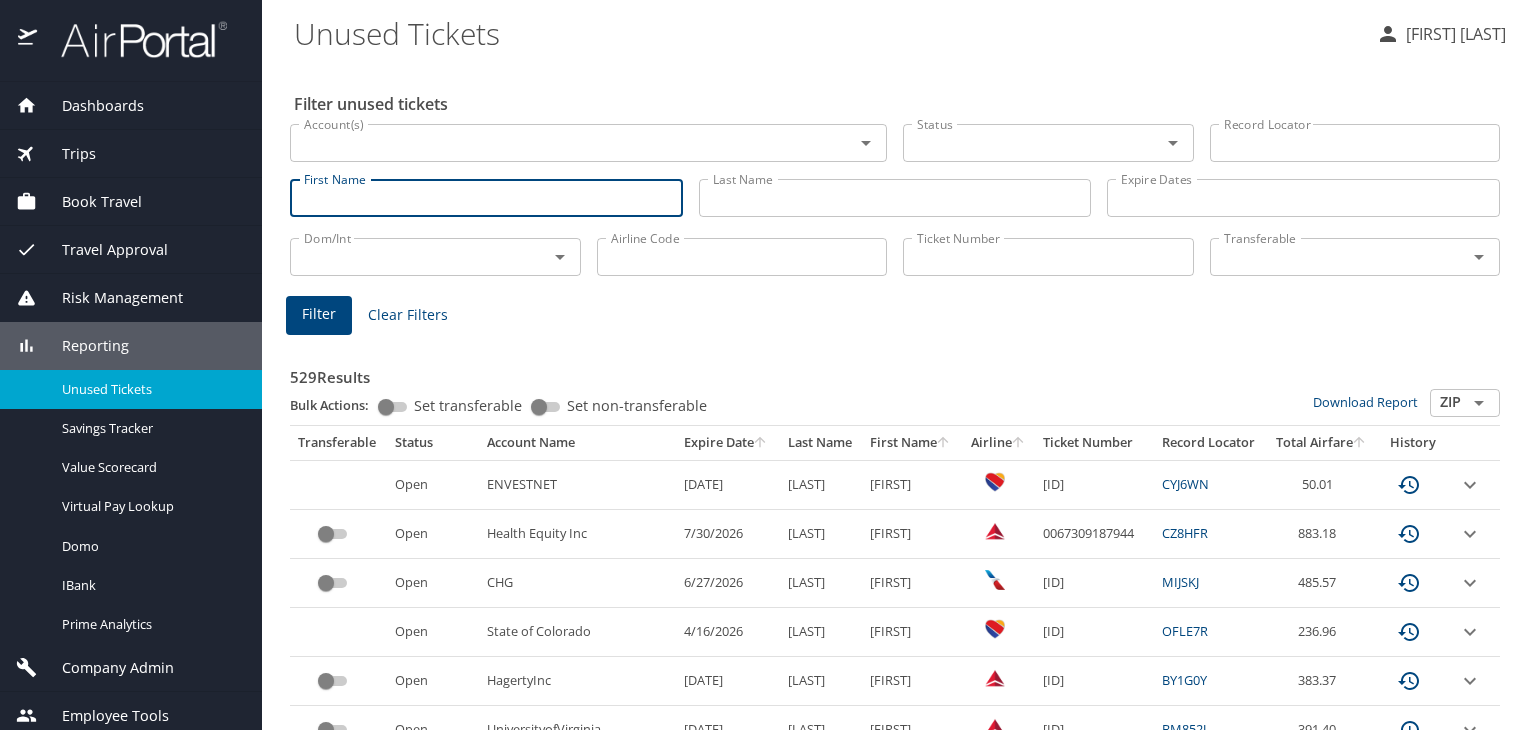 click at bounding box center (133, 39) 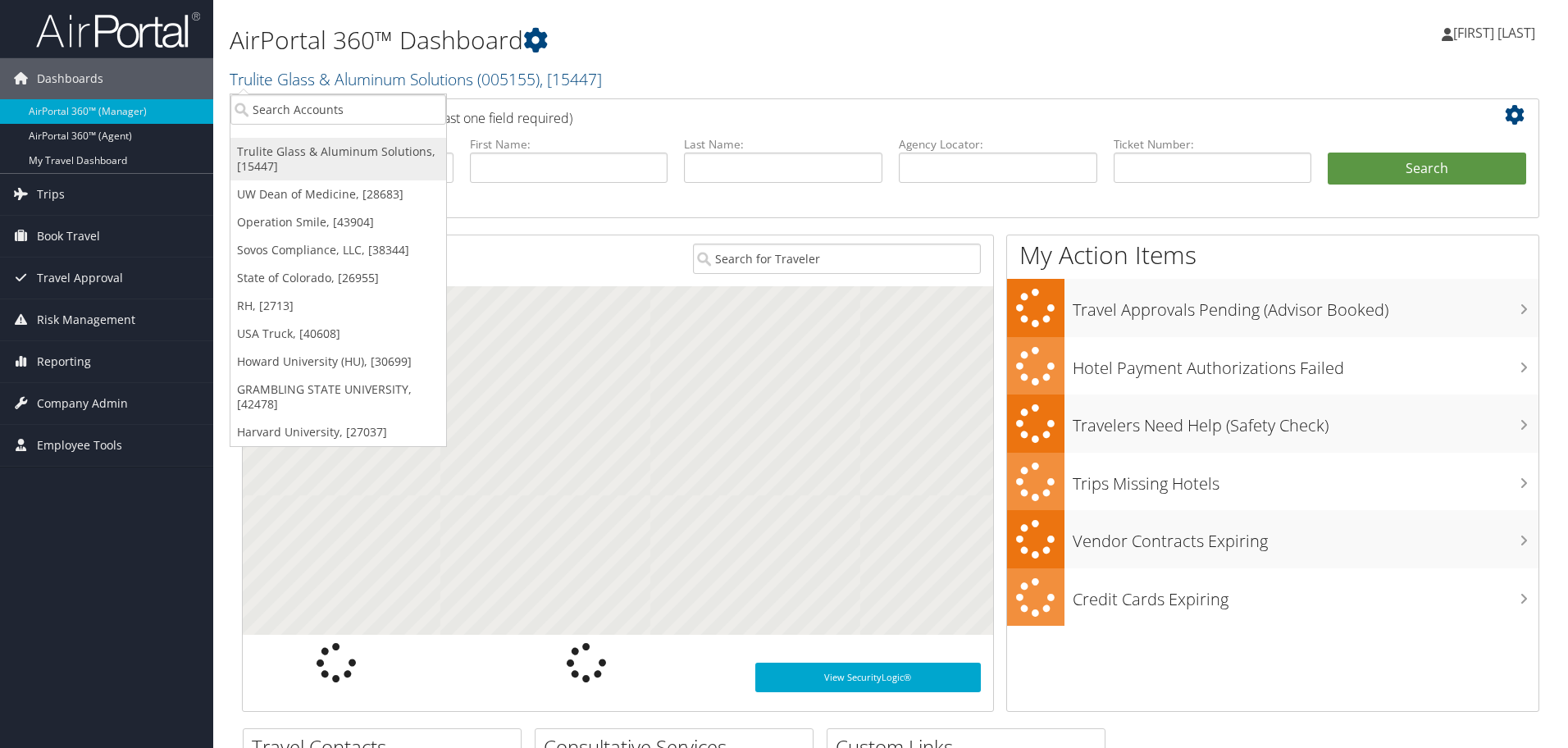 scroll, scrollTop: 0, scrollLeft: 0, axis: both 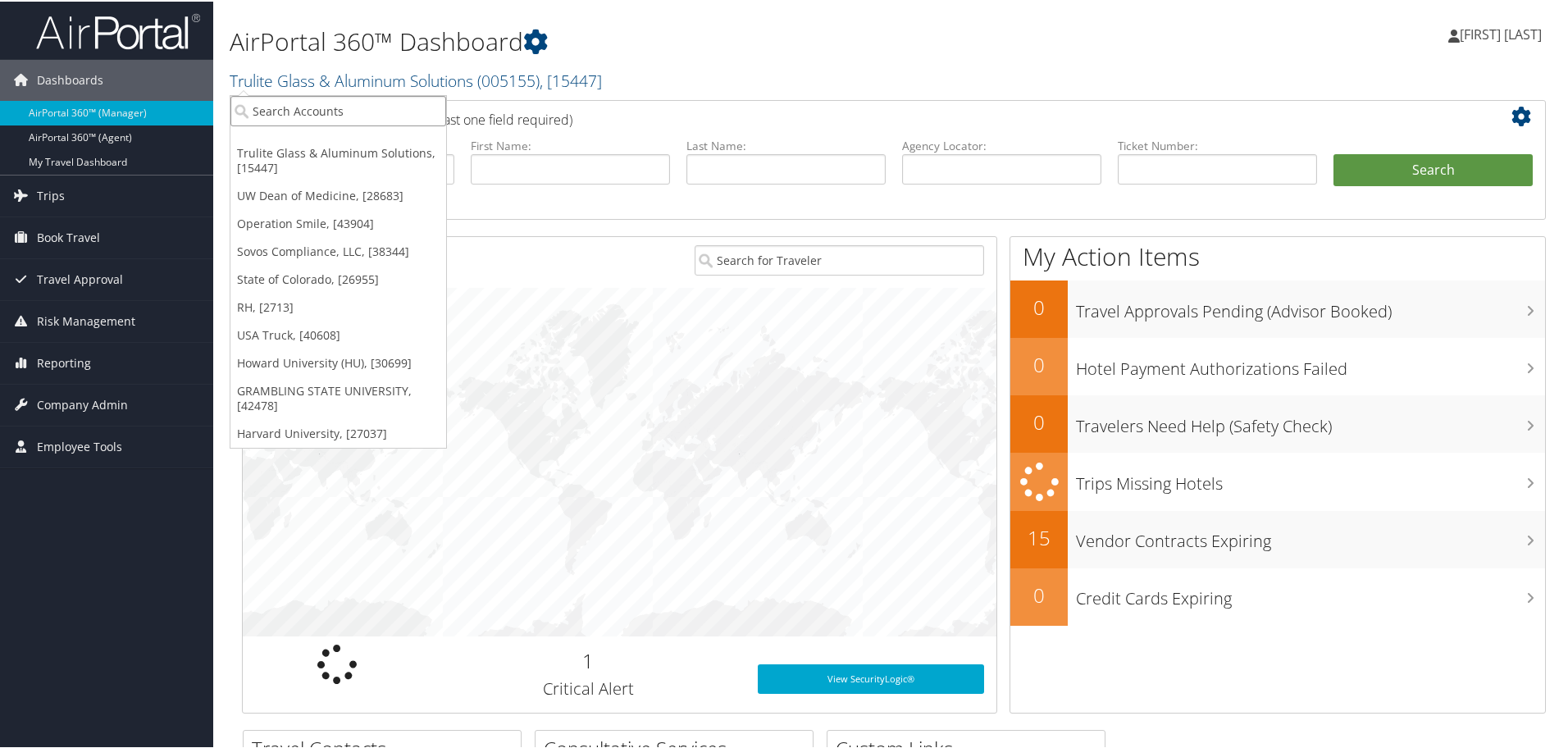 click at bounding box center [338, 109] 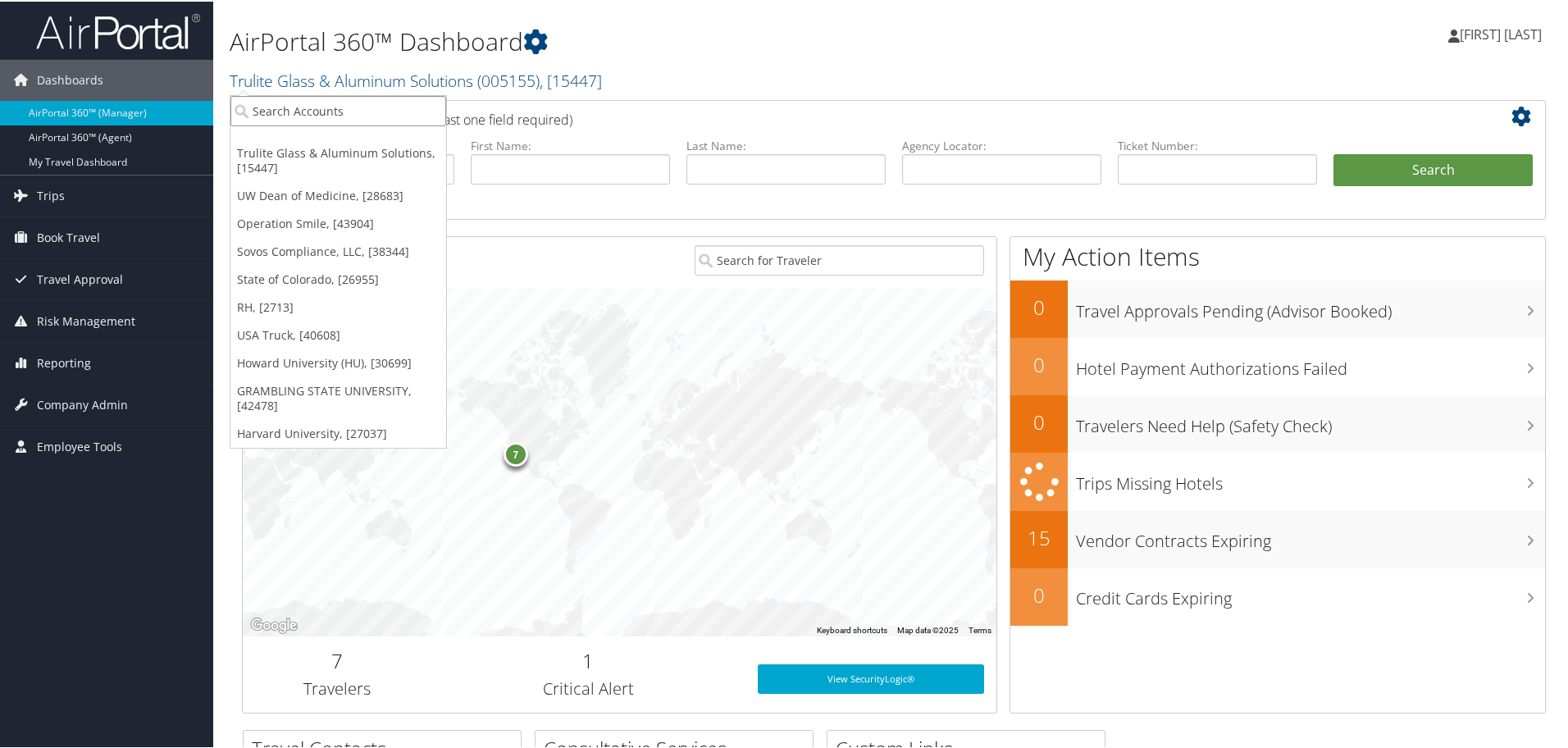 paste on "Analytic Services Inc. (ANSER)" 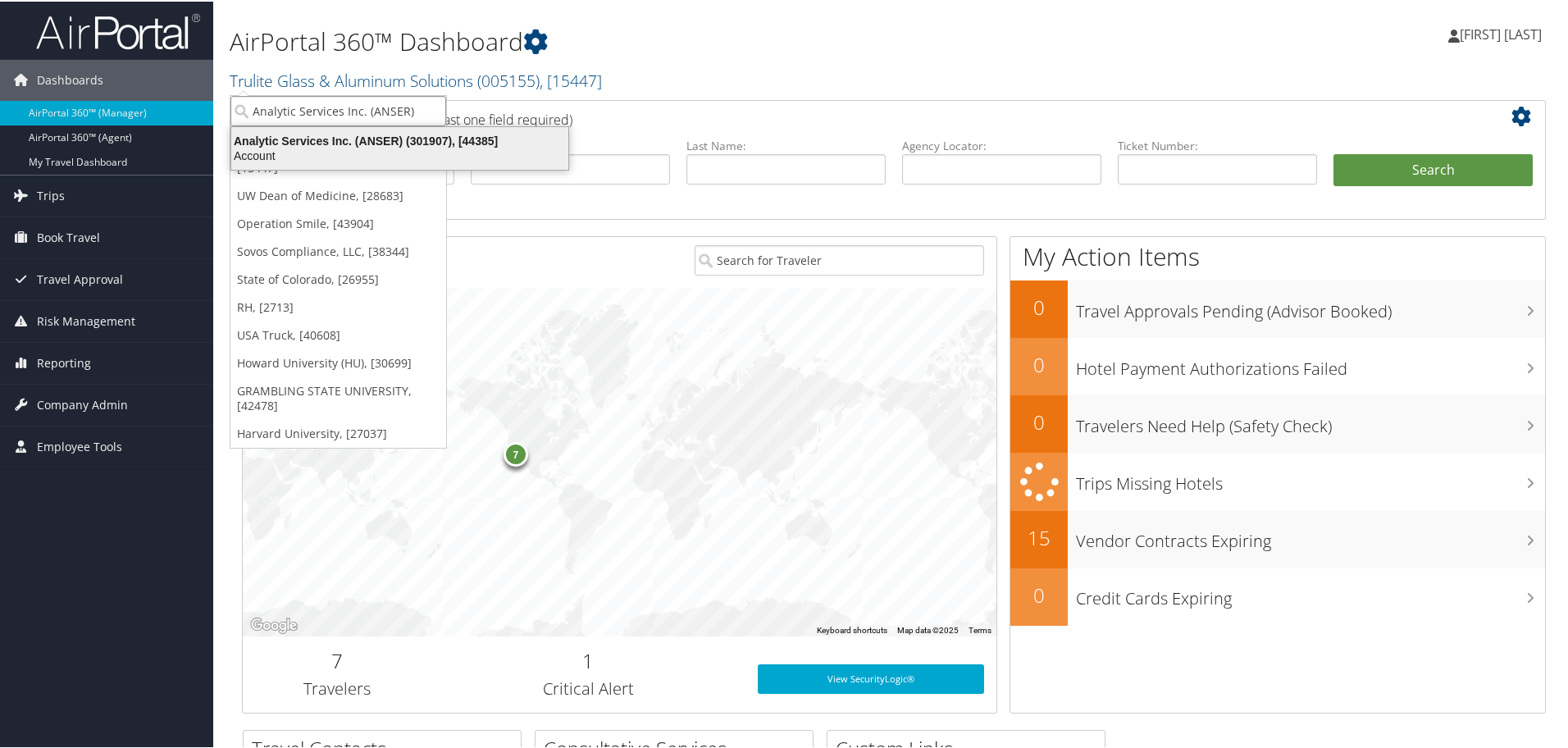 click on "Analytic Services Inc. (ANSER) (301907), [44385]" at bounding box center (399, 139) 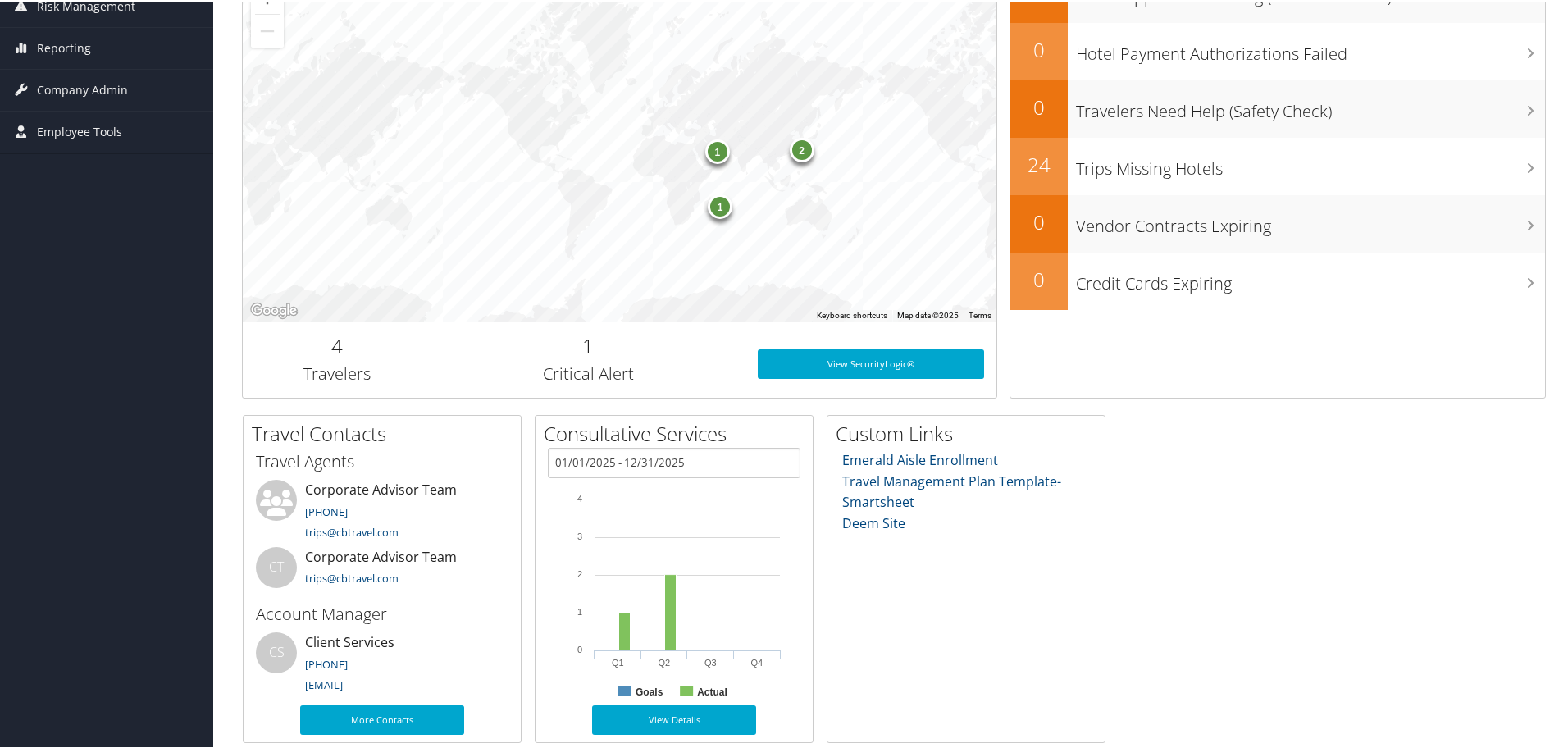 scroll, scrollTop: 0, scrollLeft: 0, axis: both 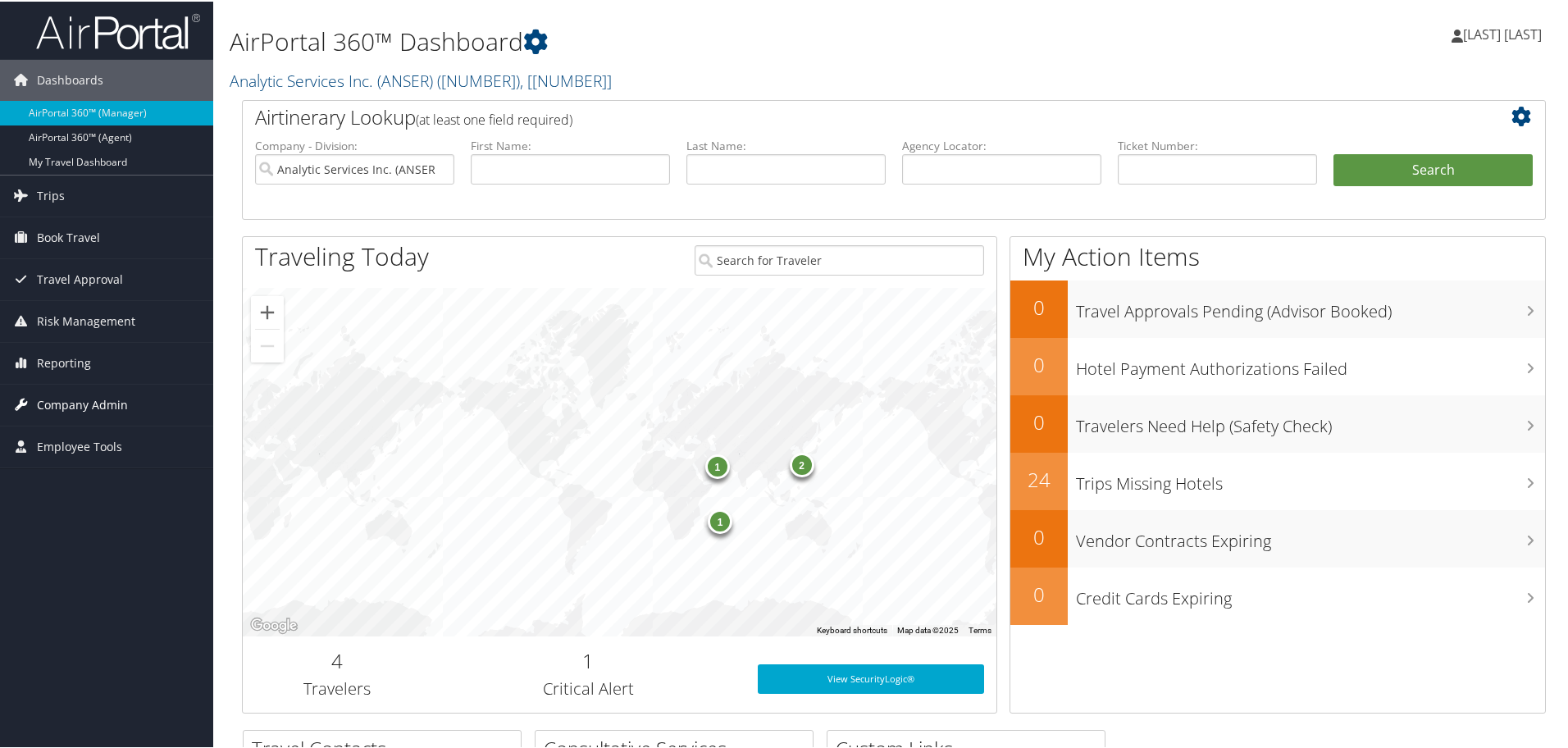 click on "Company Admin" at bounding box center [82, 404] 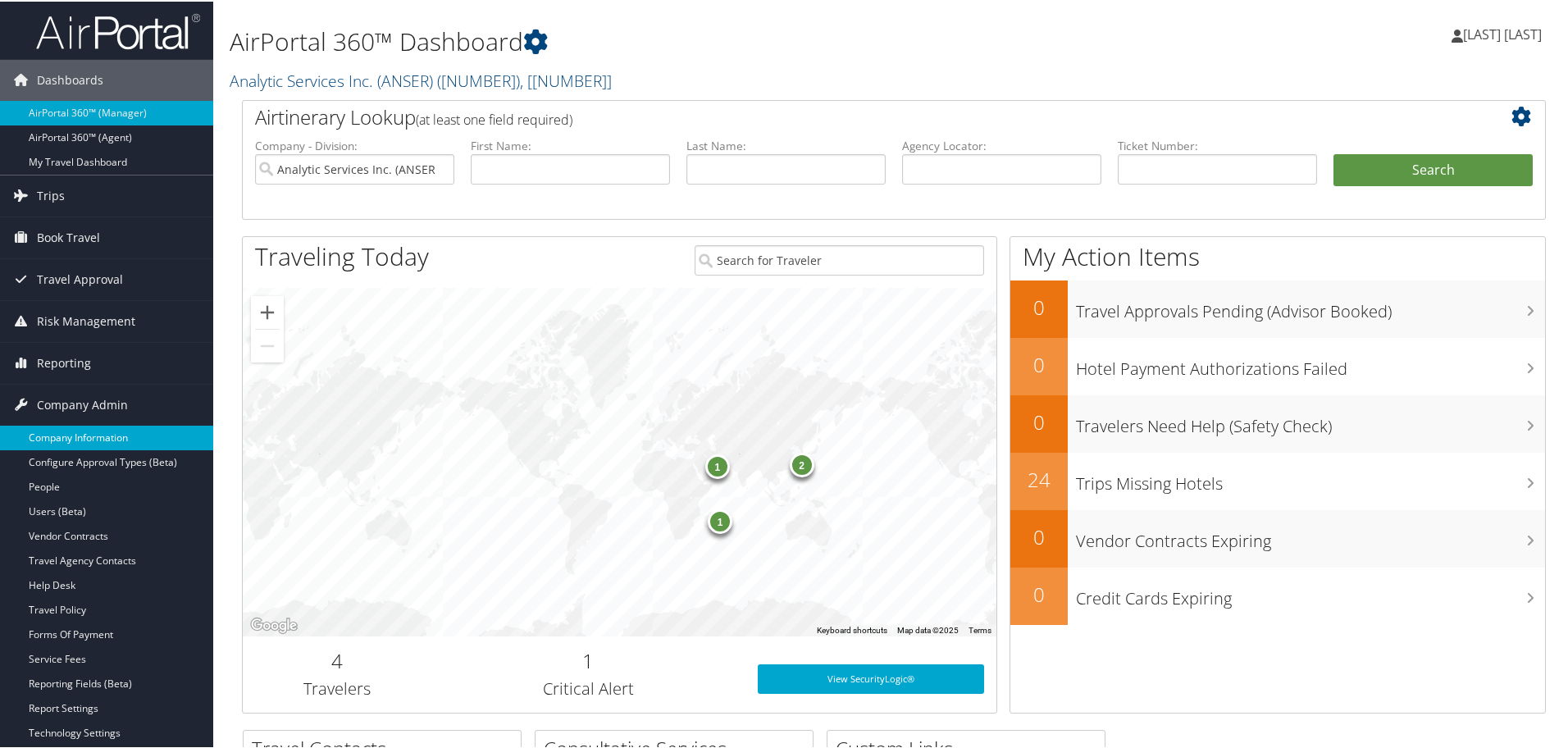 click on "Company Information" at bounding box center [107, 436] 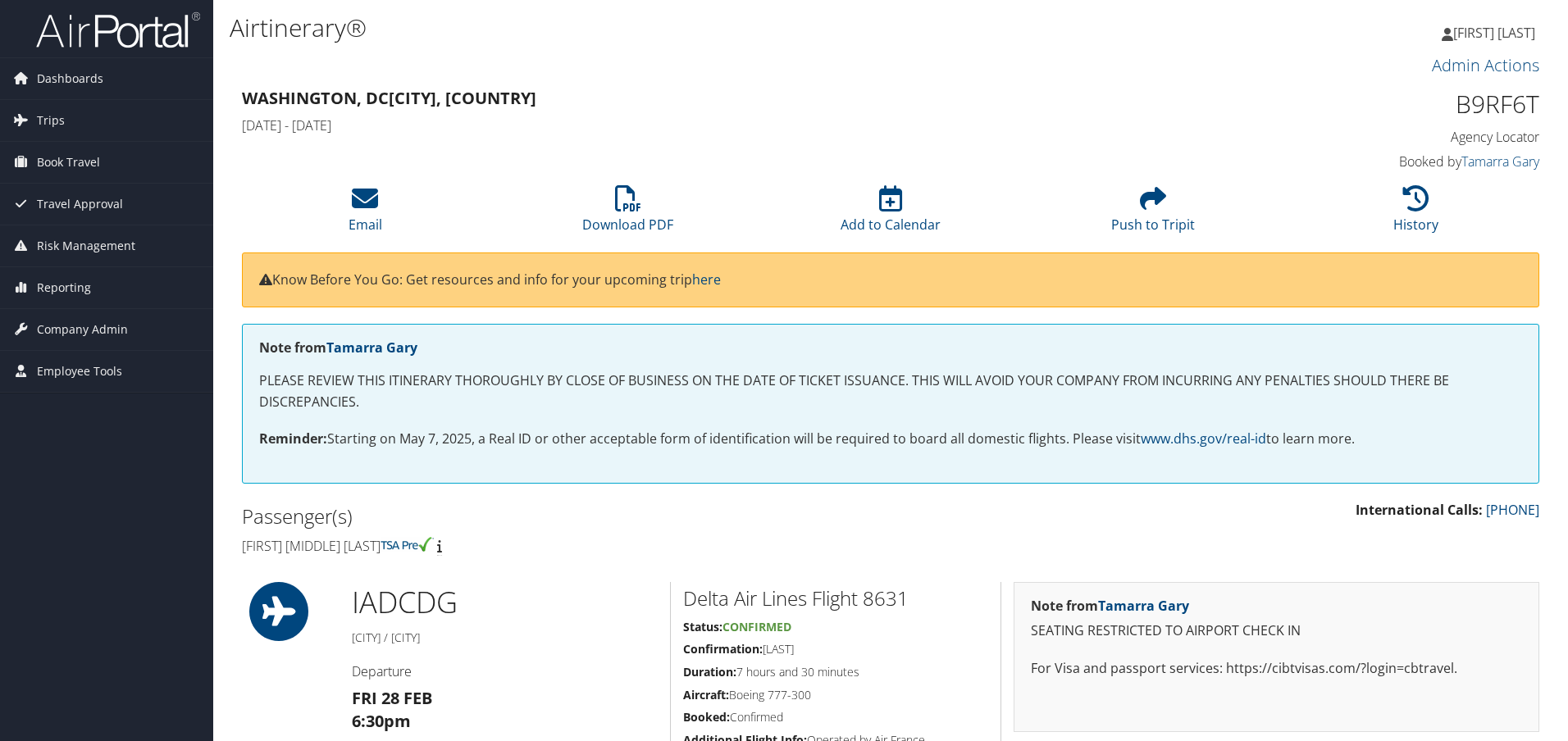 scroll, scrollTop: 0, scrollLeft: 0, axis: both 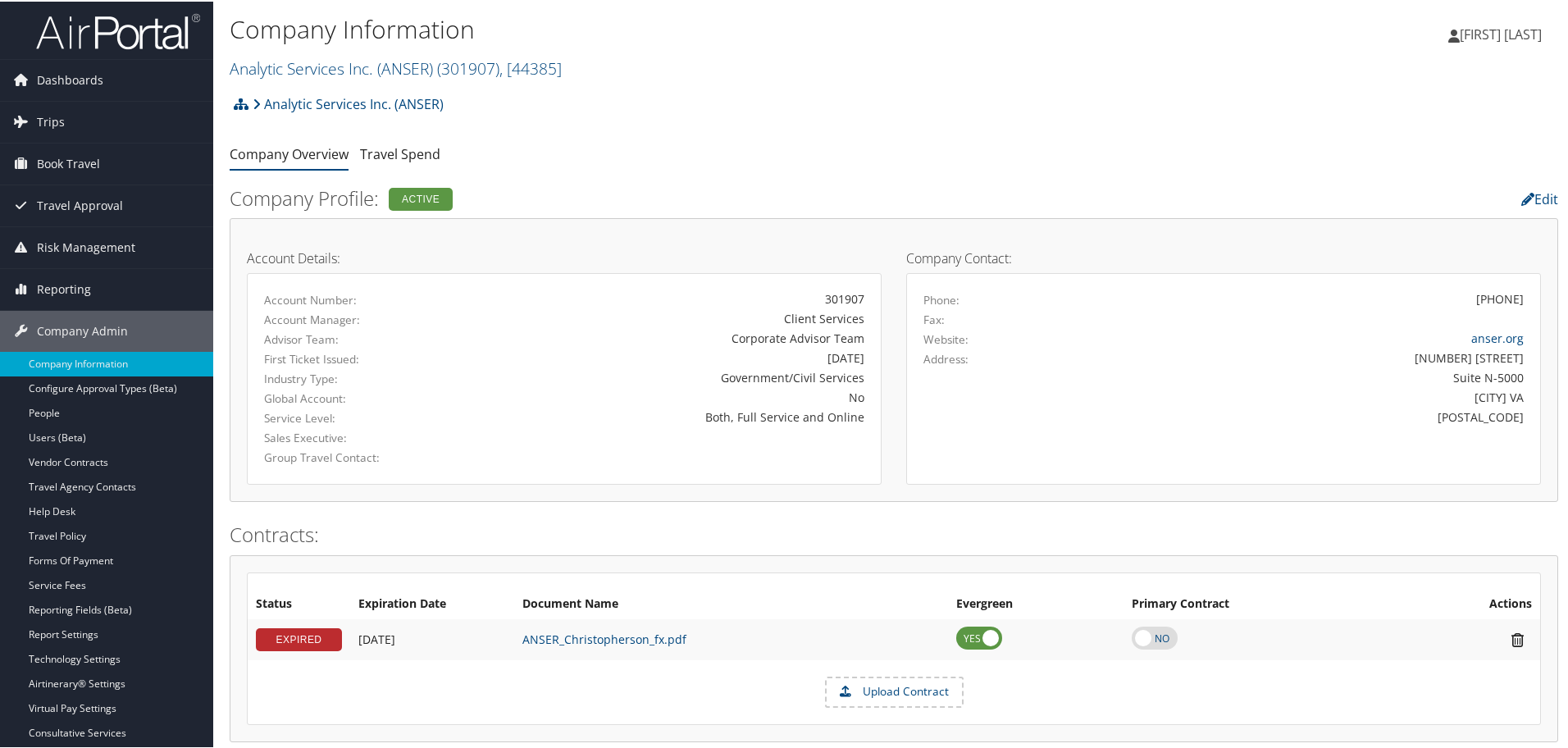 click at bounding box center (118, 30) 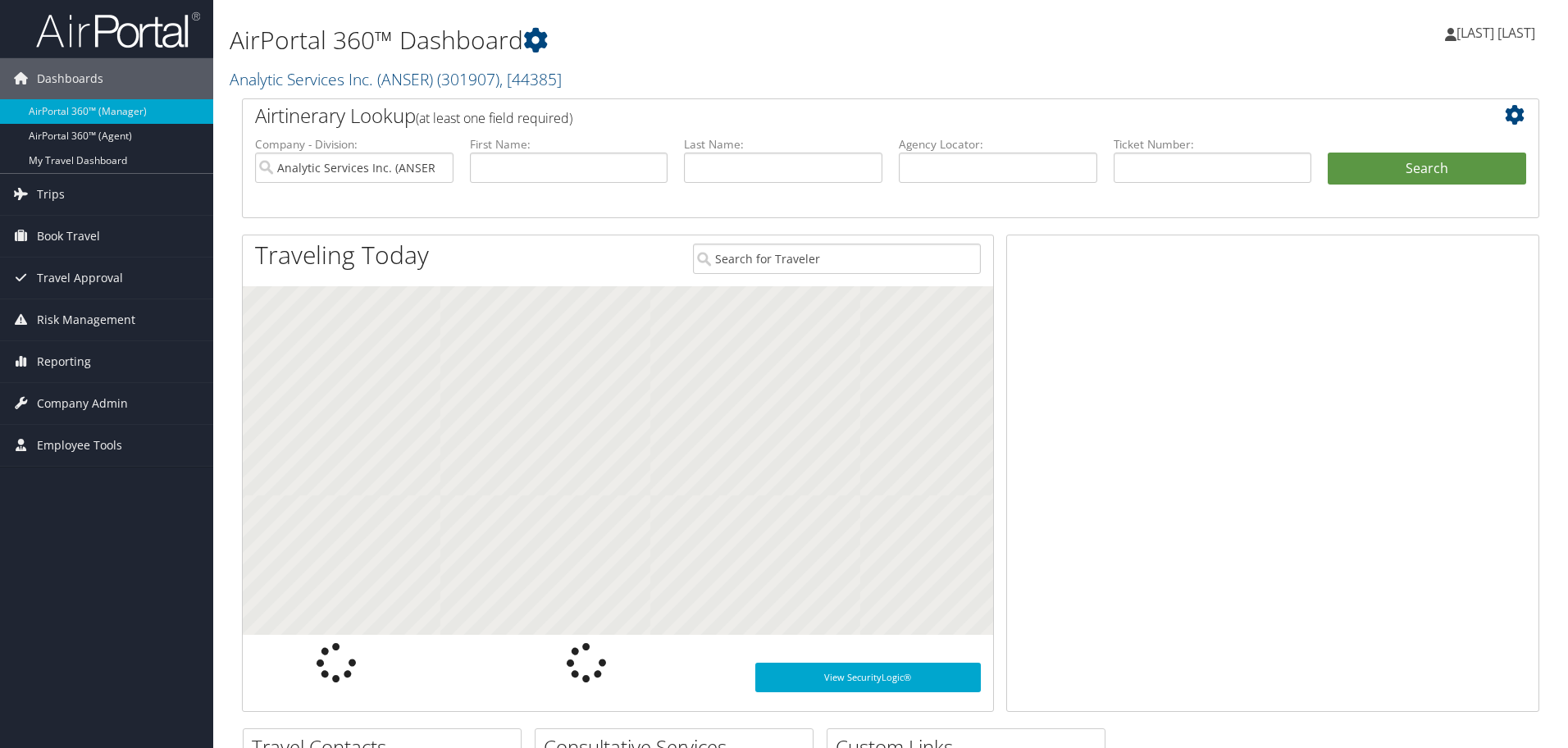 scroll, scrollTop: 0, scrollLeft: 0, axis: both 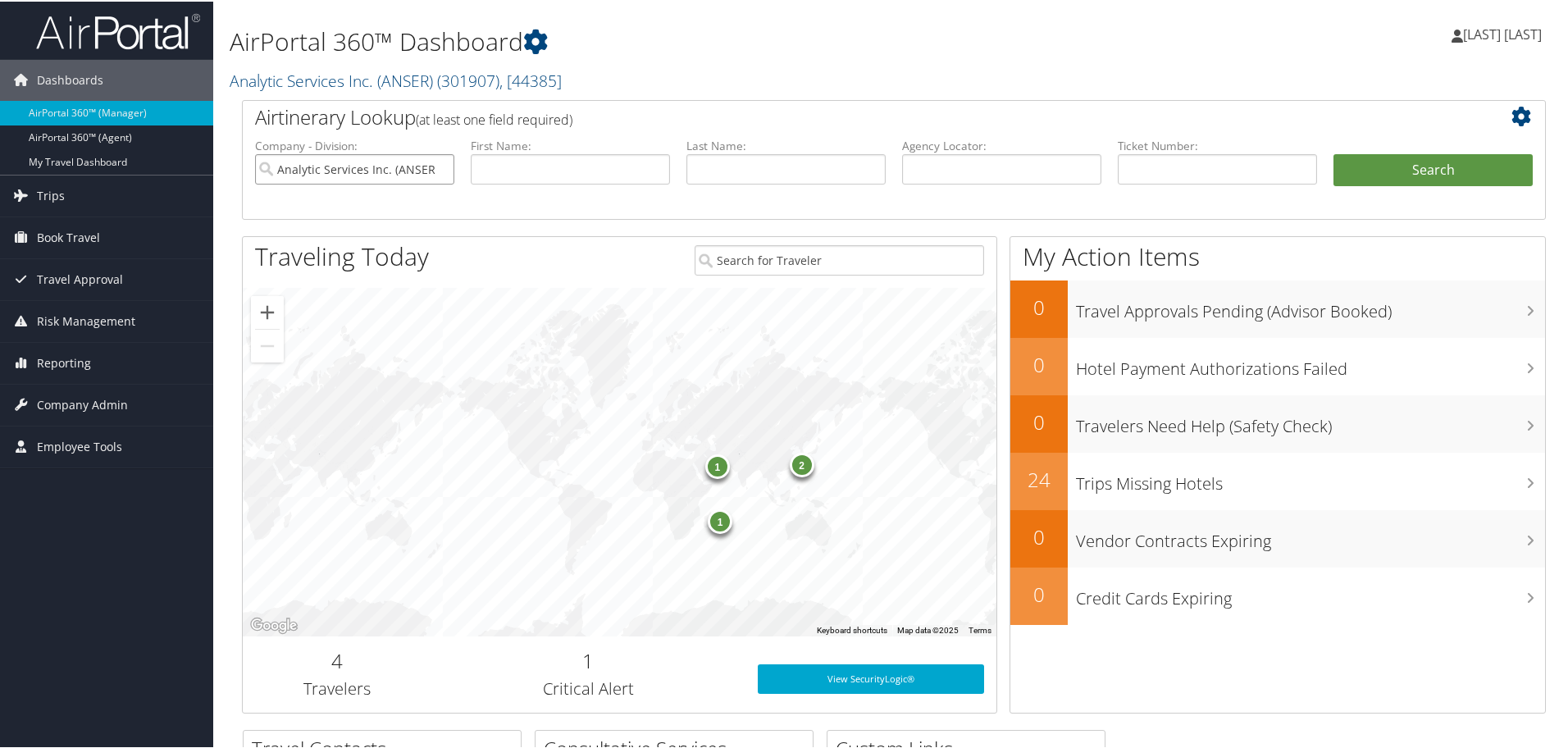 click on "Analytic Services Inc. (ANSER)" at bounding box center [354, 167] 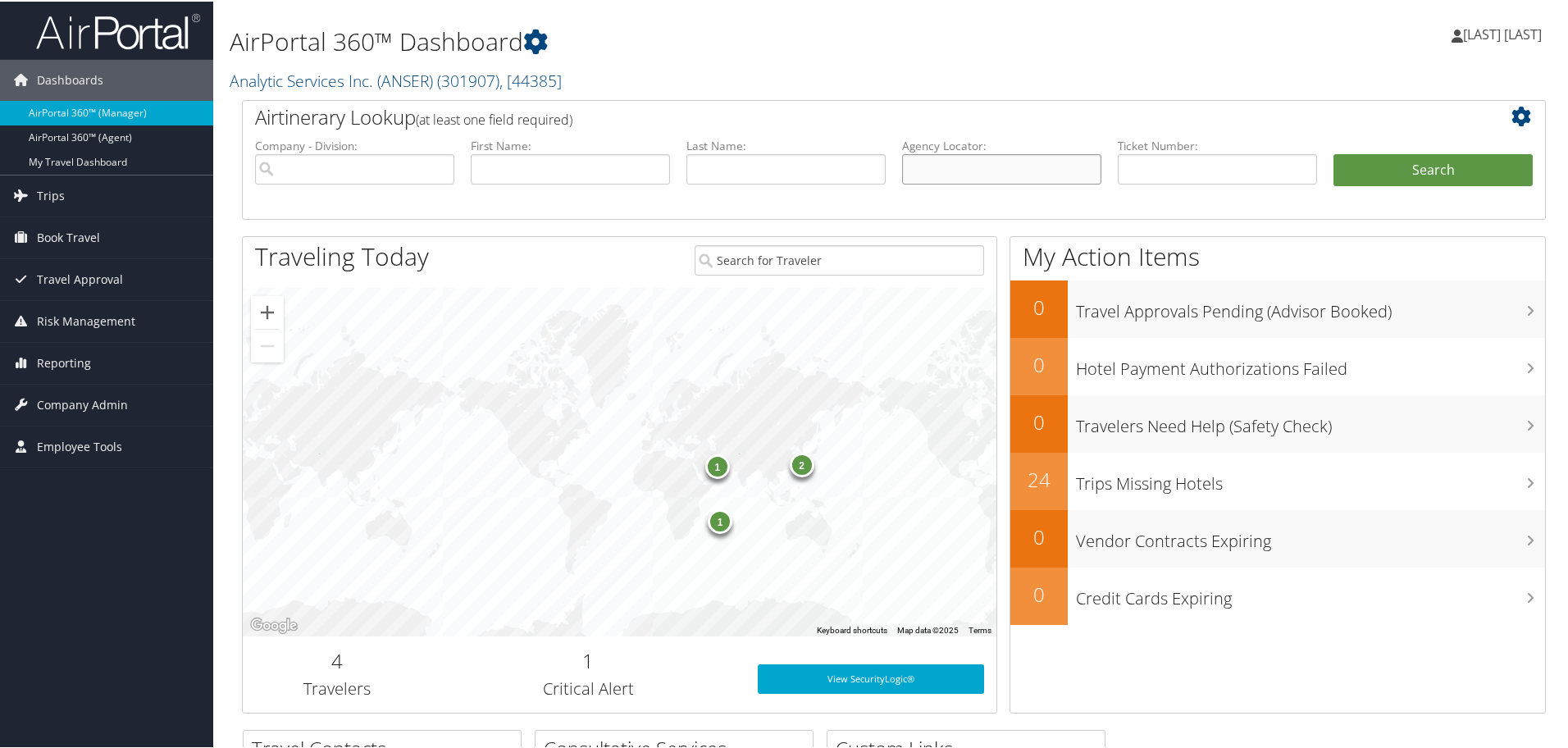 click at bounding box center [1001, 167] 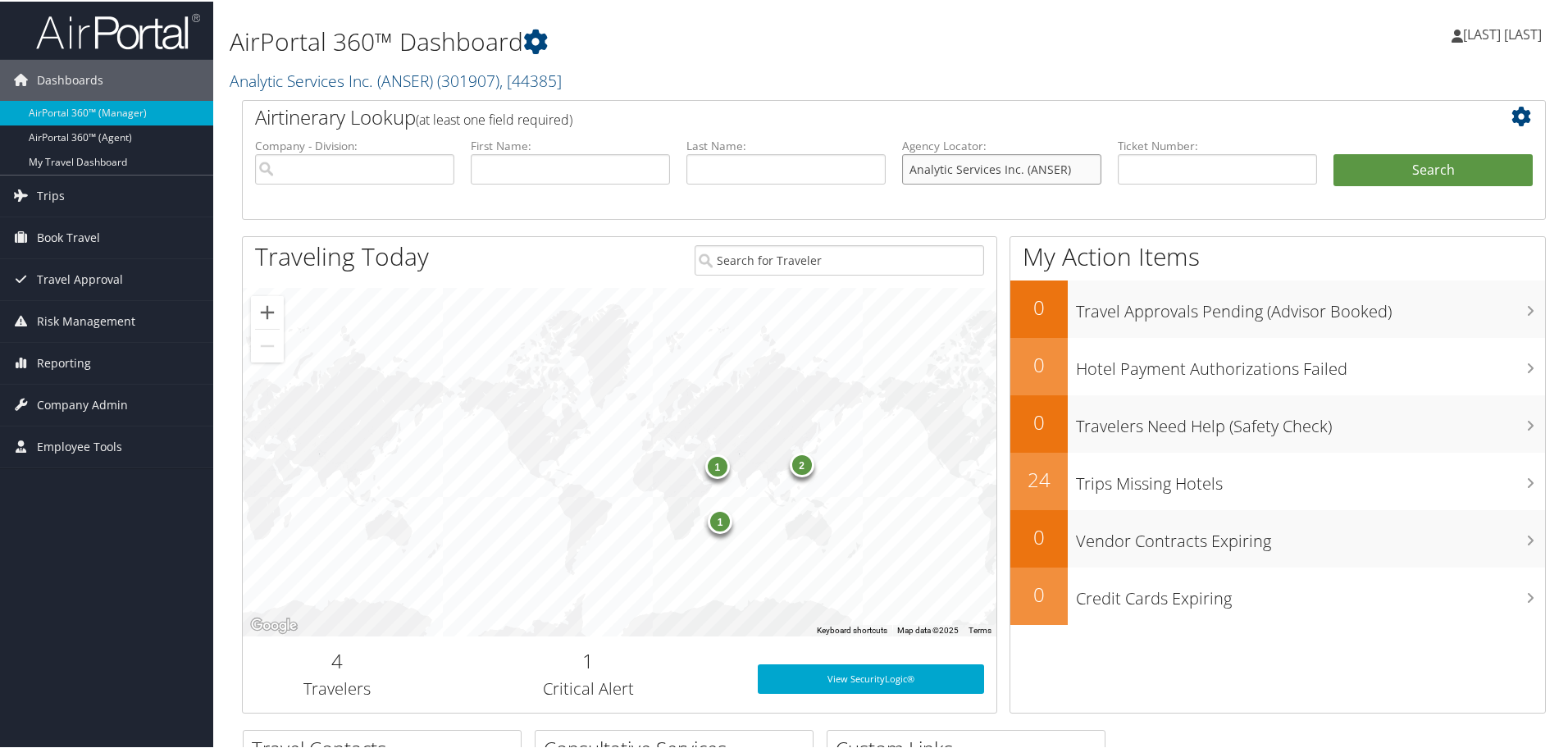 drag, startPoint x: 1074, startPoint y: 164, endPoint x: 739, endPoint y: 168, distance: 335.02388 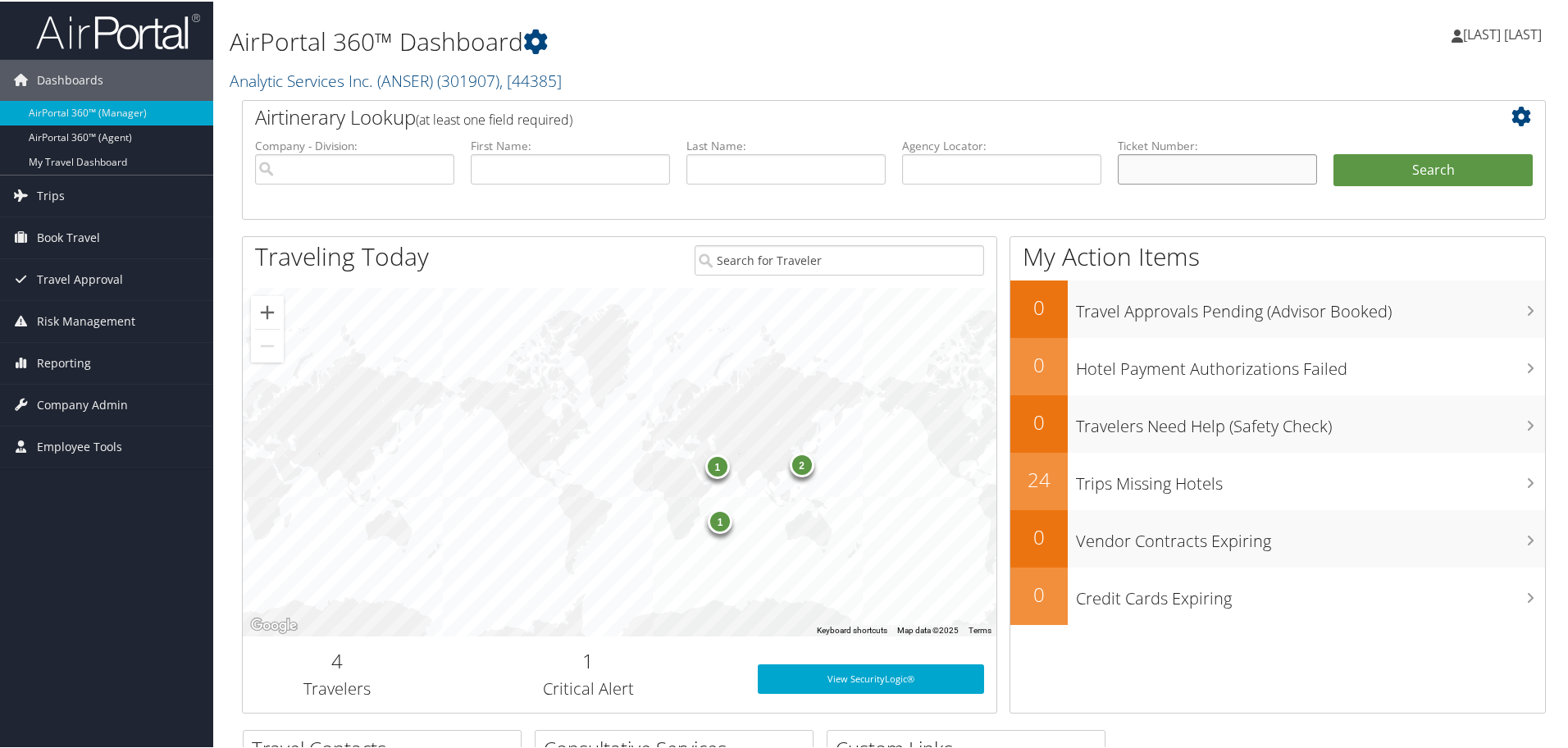 click at bounding box center [1217, 167] 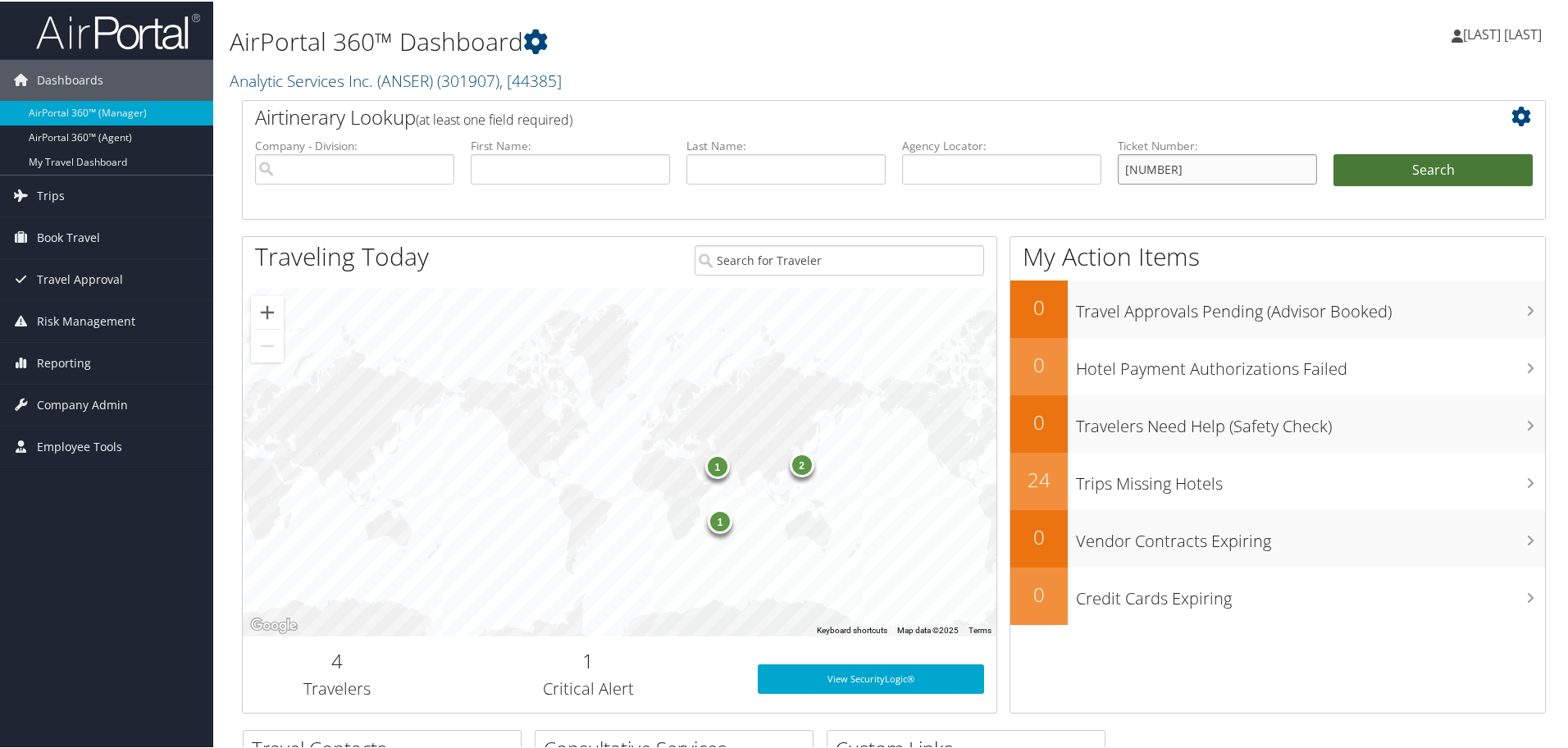 type on "[NUMBER]" 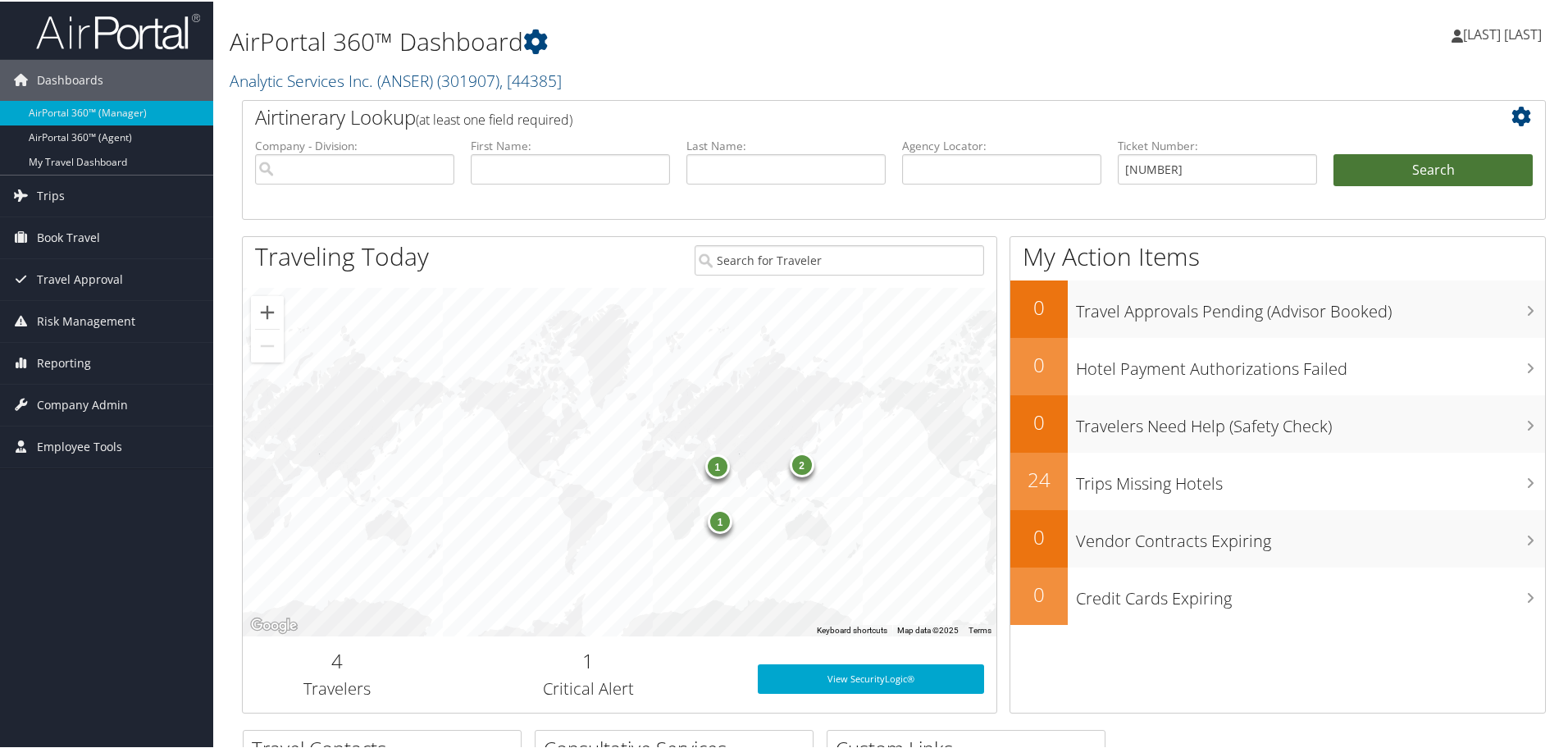 click on "Search" at bounding box center [1433, 169] 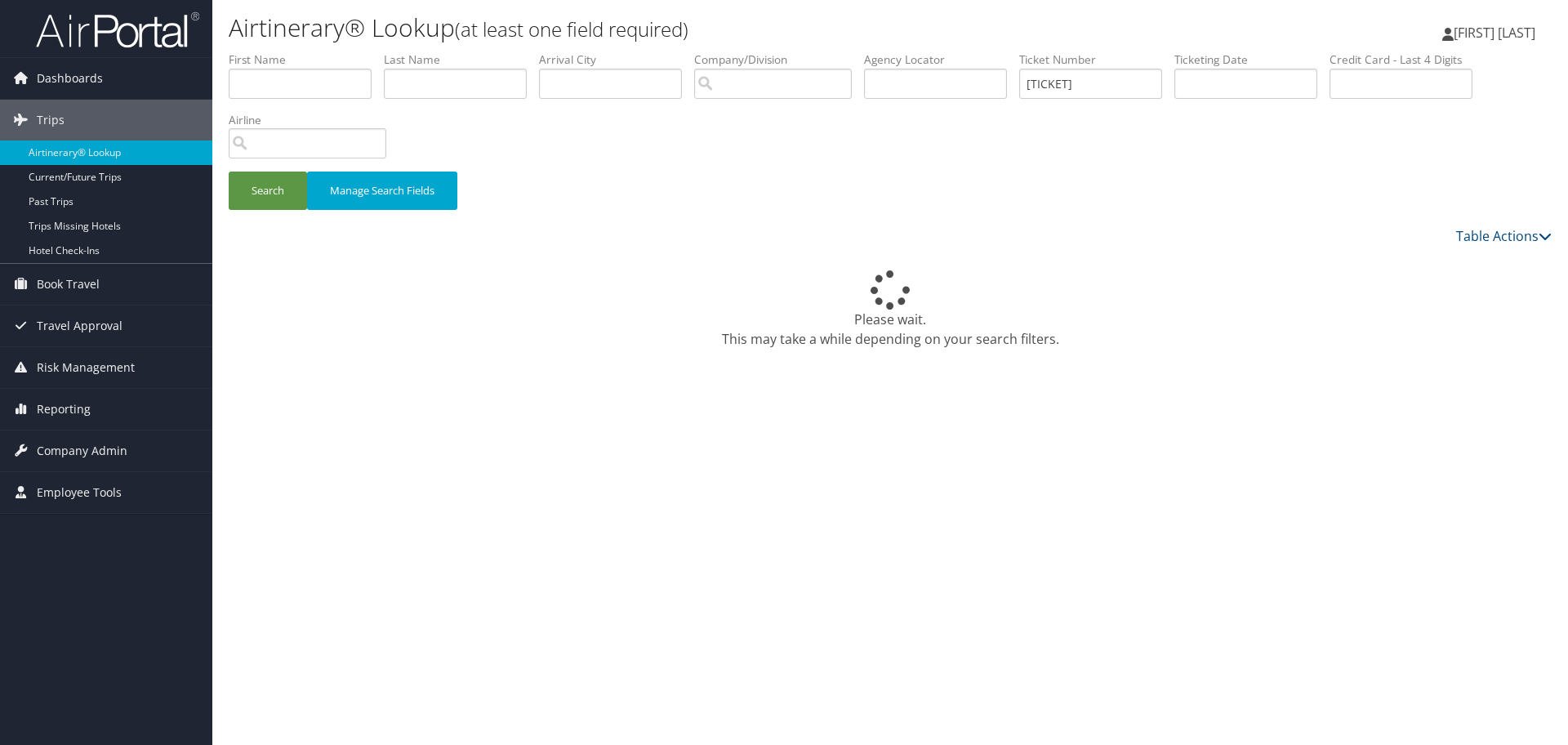 scroll, scrollTop: 0, scrollLeft: 0, axis: both 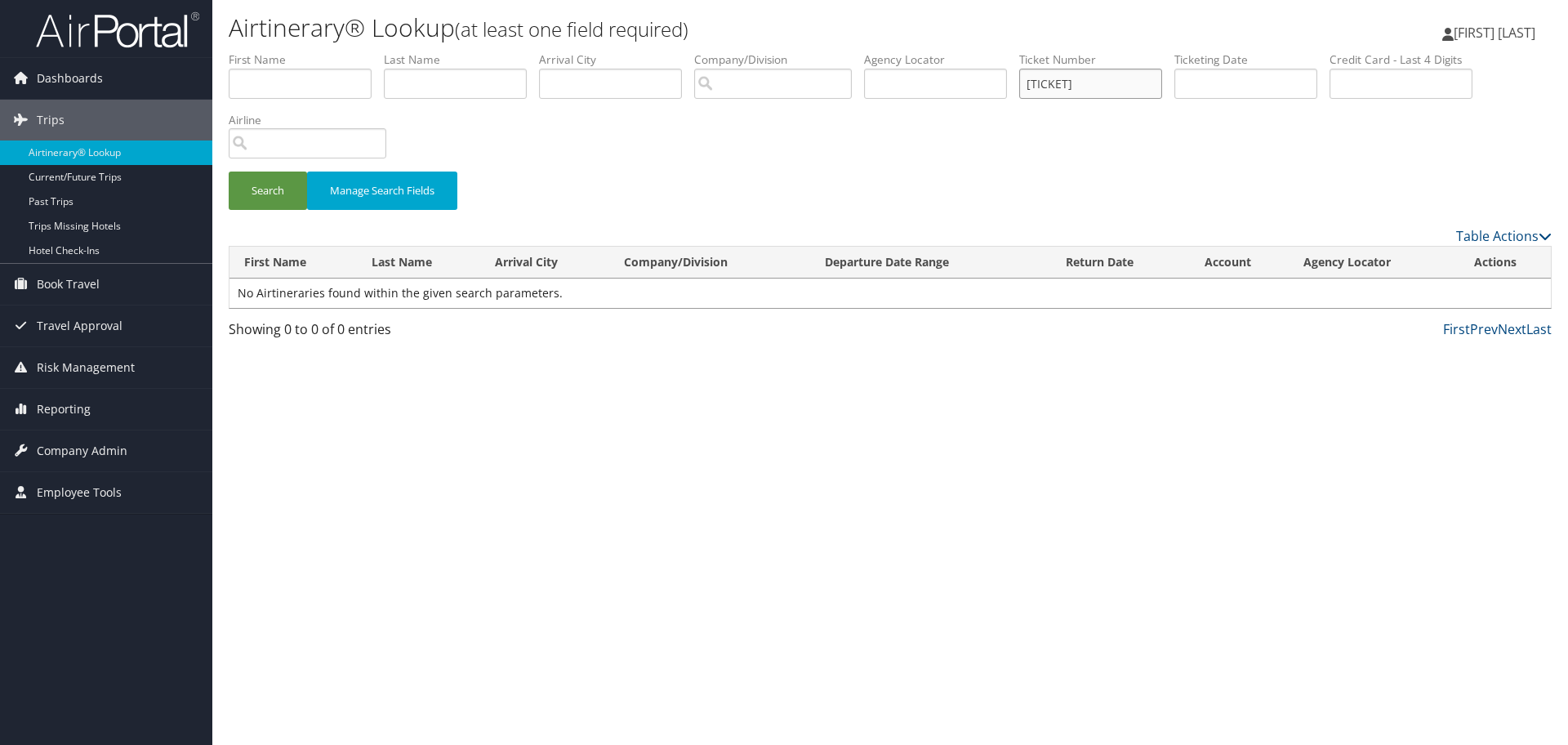 drag, startPoint x: 1134, startPoint y: 84, endPoint x: 968, endPoint y: 87, distance: 166.02711 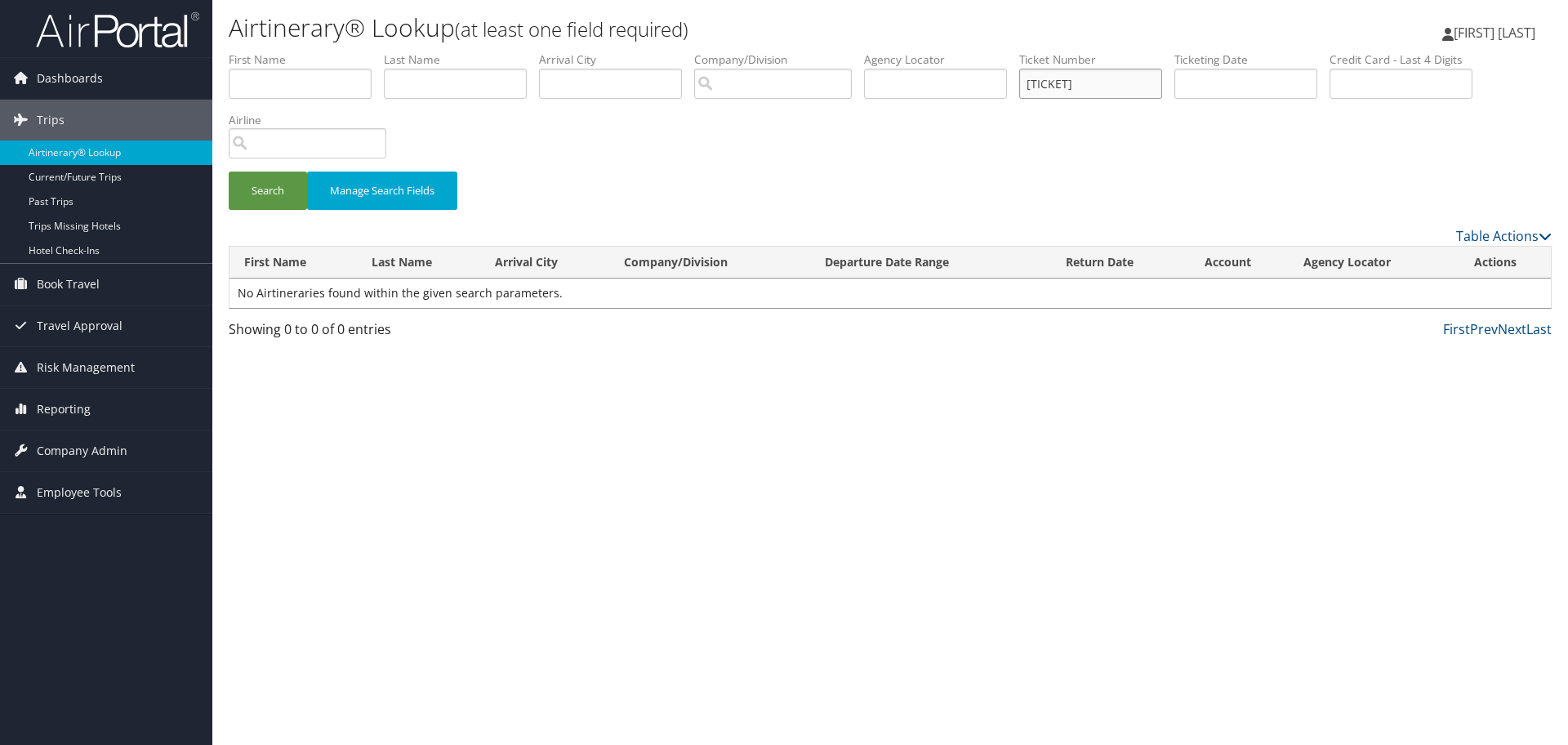 click on "First Name Last Name Departure City Arrival City Company/Division Airport/City Code Departure Date Range Agency Locator Ticket Number 0062315691221 Ticketing Date Invoice Number Flight Number Agent Name Air Confirmation Hotel Confirmation Credit Card - Last 4 Digits Airline Car Rental Chain Hotel Chain Rail Vendor Authorization Billable Client Code Cost Center Department Explanation Manager ID Project Purpose Region Traveler ID" at bounding box center [890, 51] 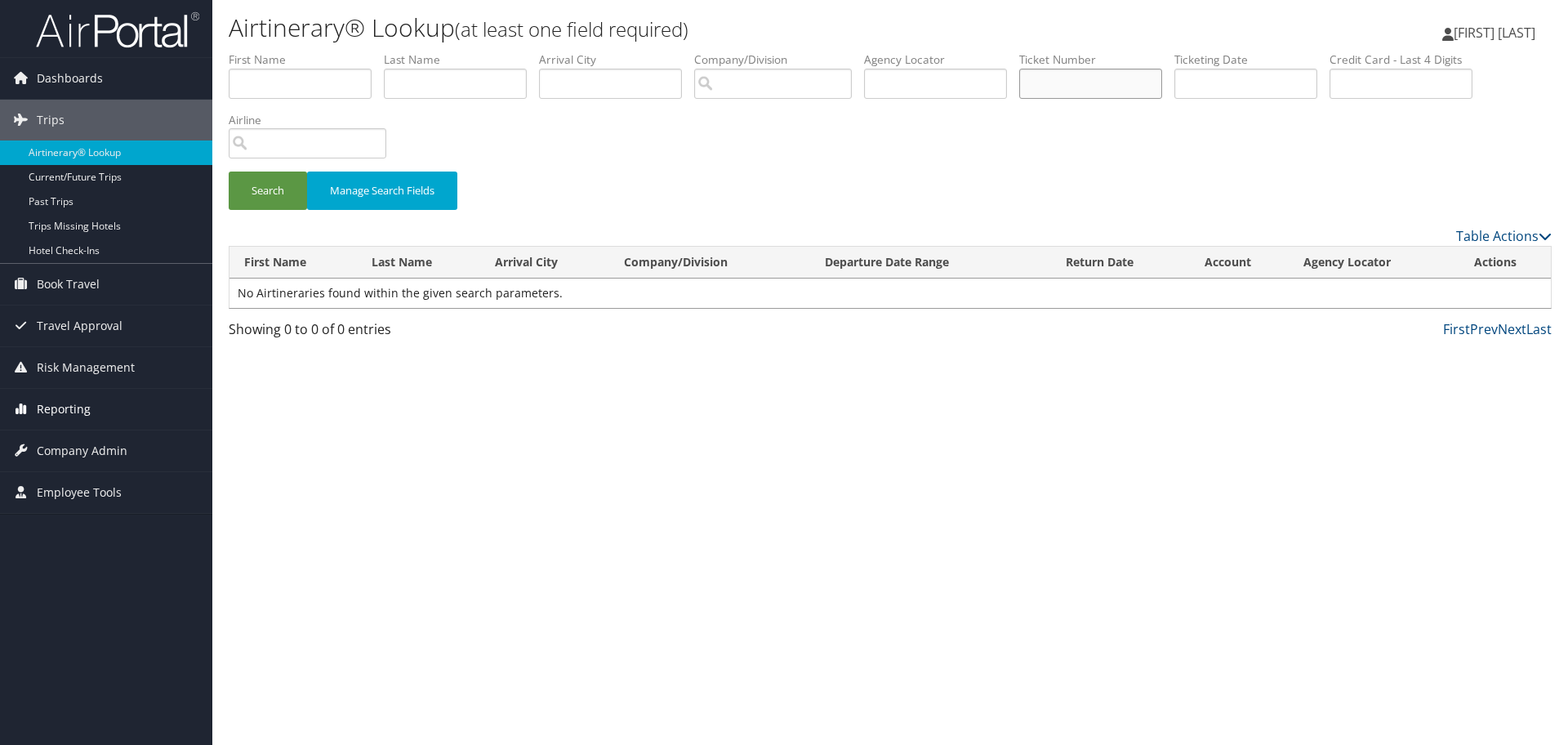 type 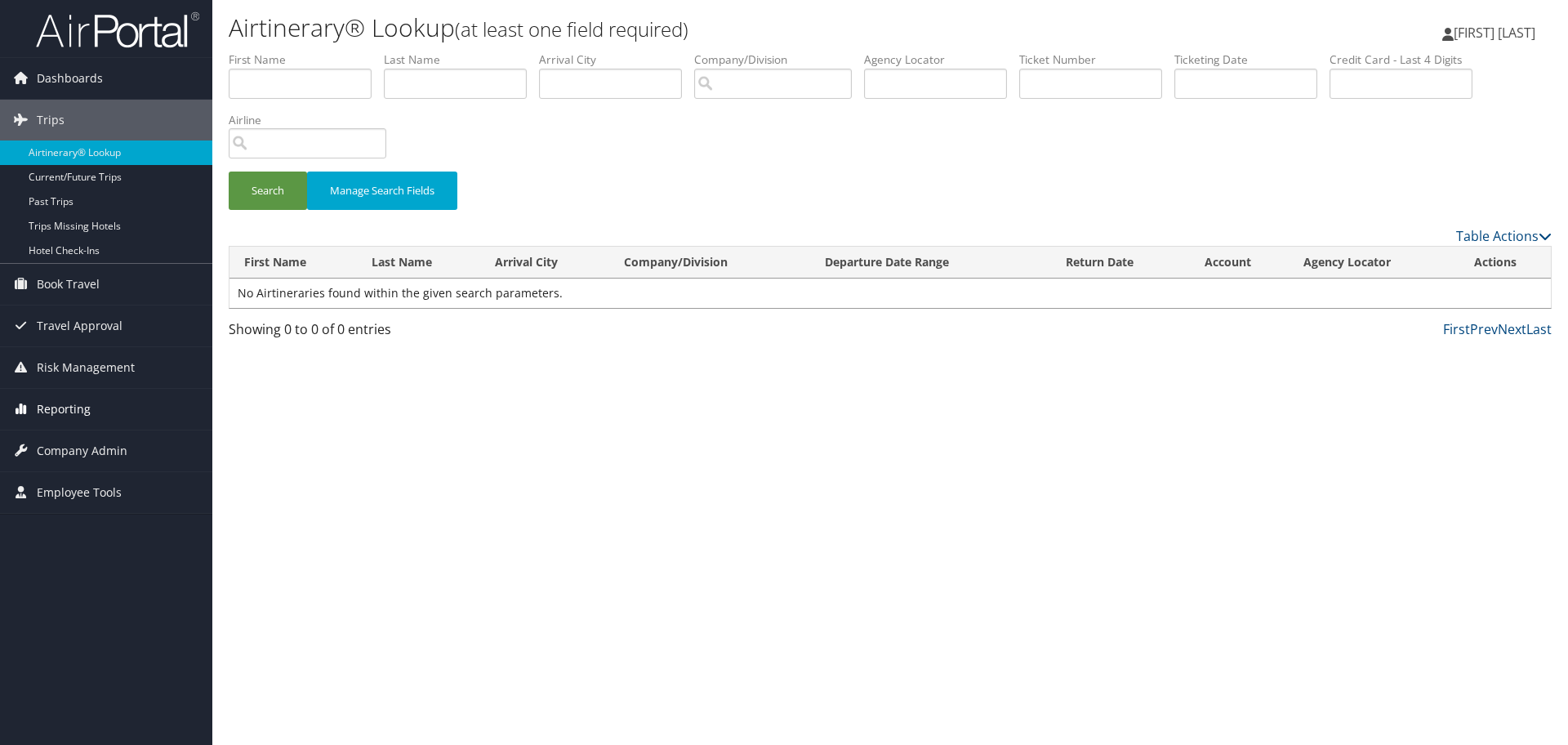 click on "Reporting" at bounding box center (64, 409) 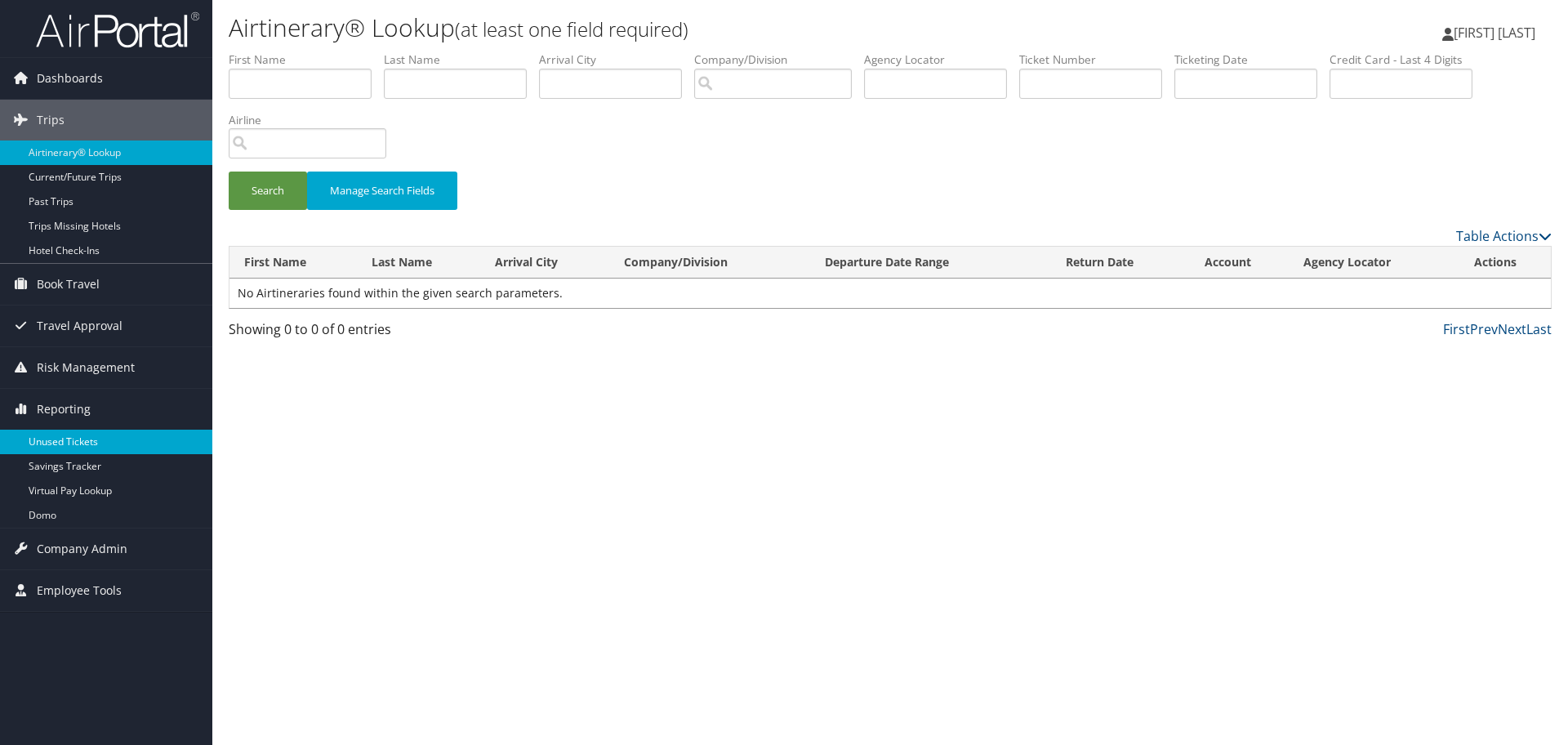click on "Unused Tickets" at bounding box center (106, 442) 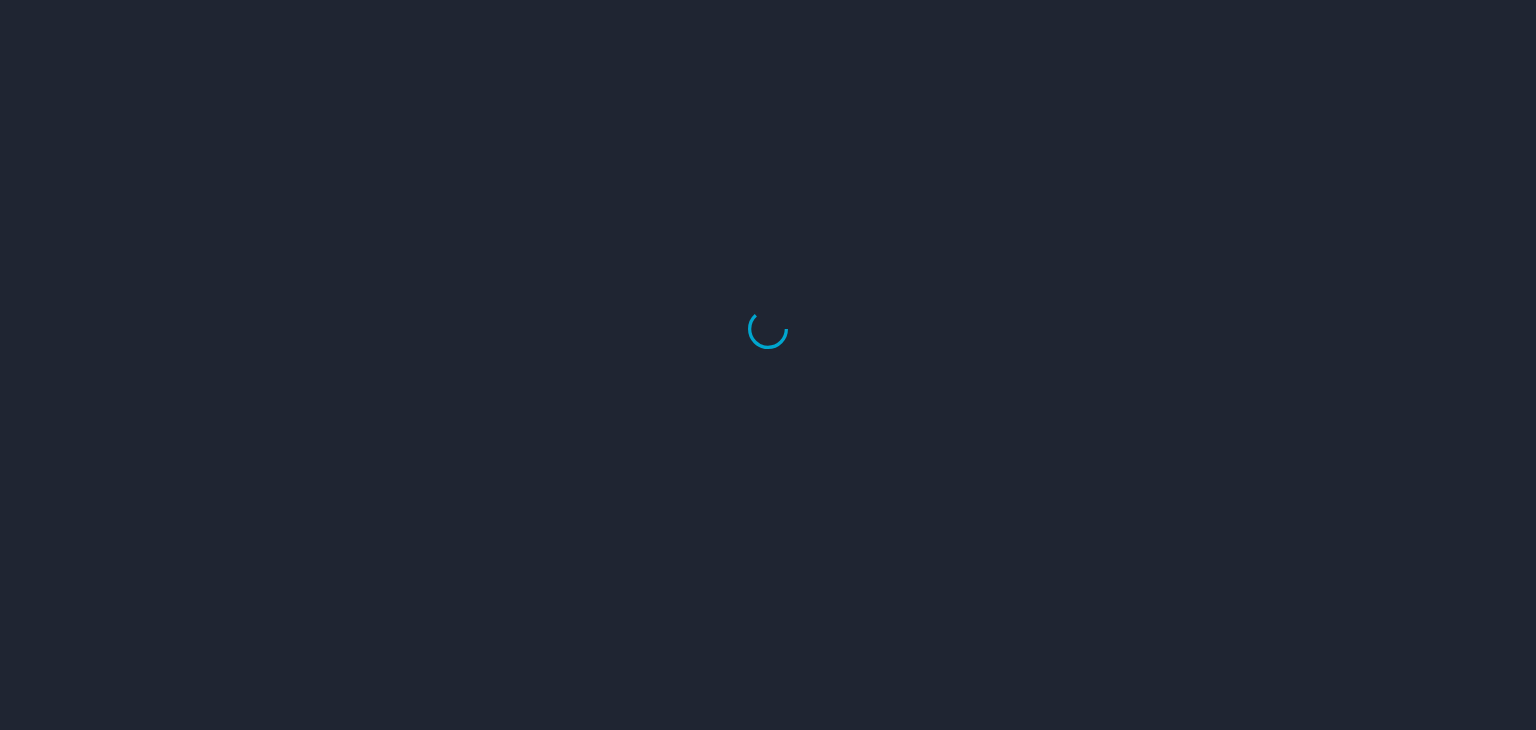scroll, scrollTop: 0, scrollLeft: 0, axis: both 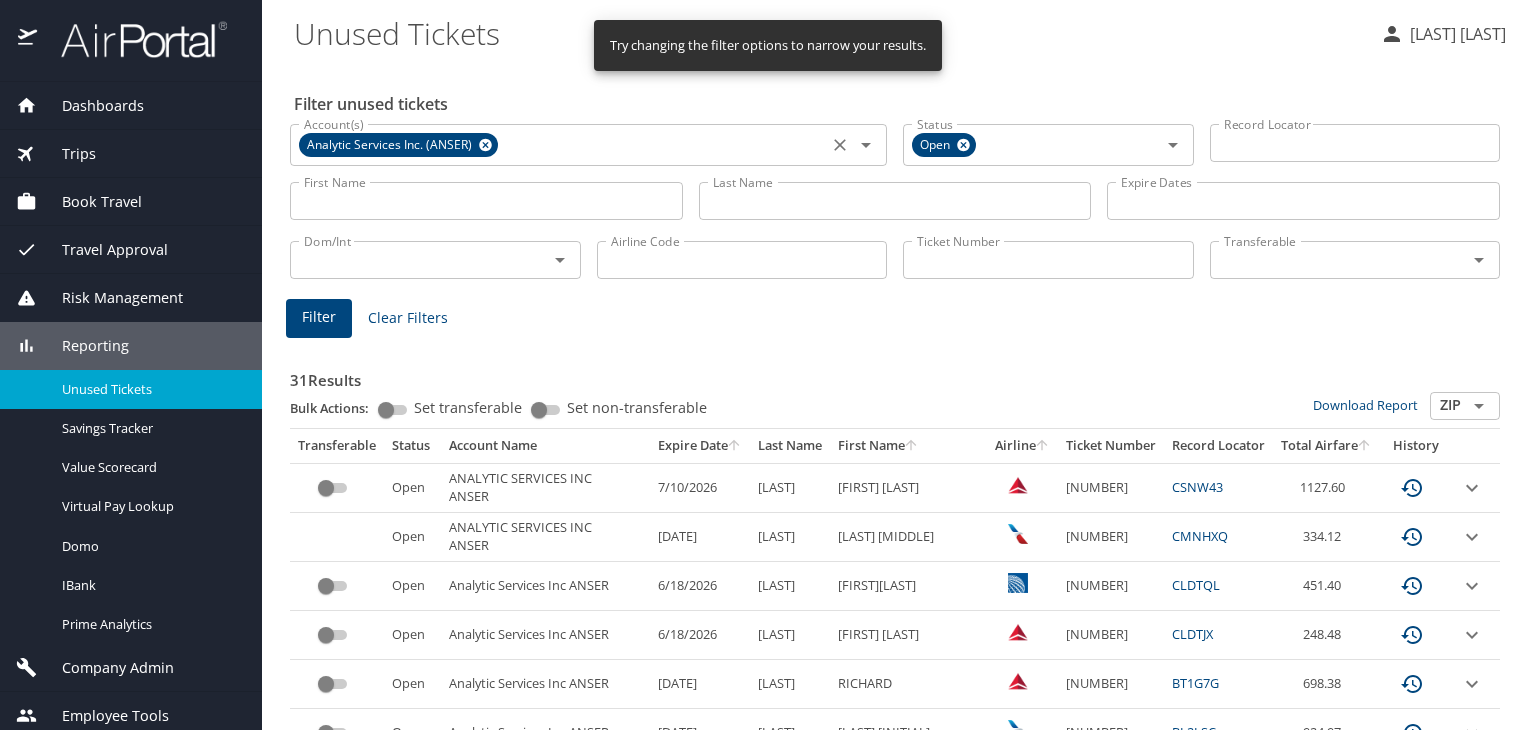 click 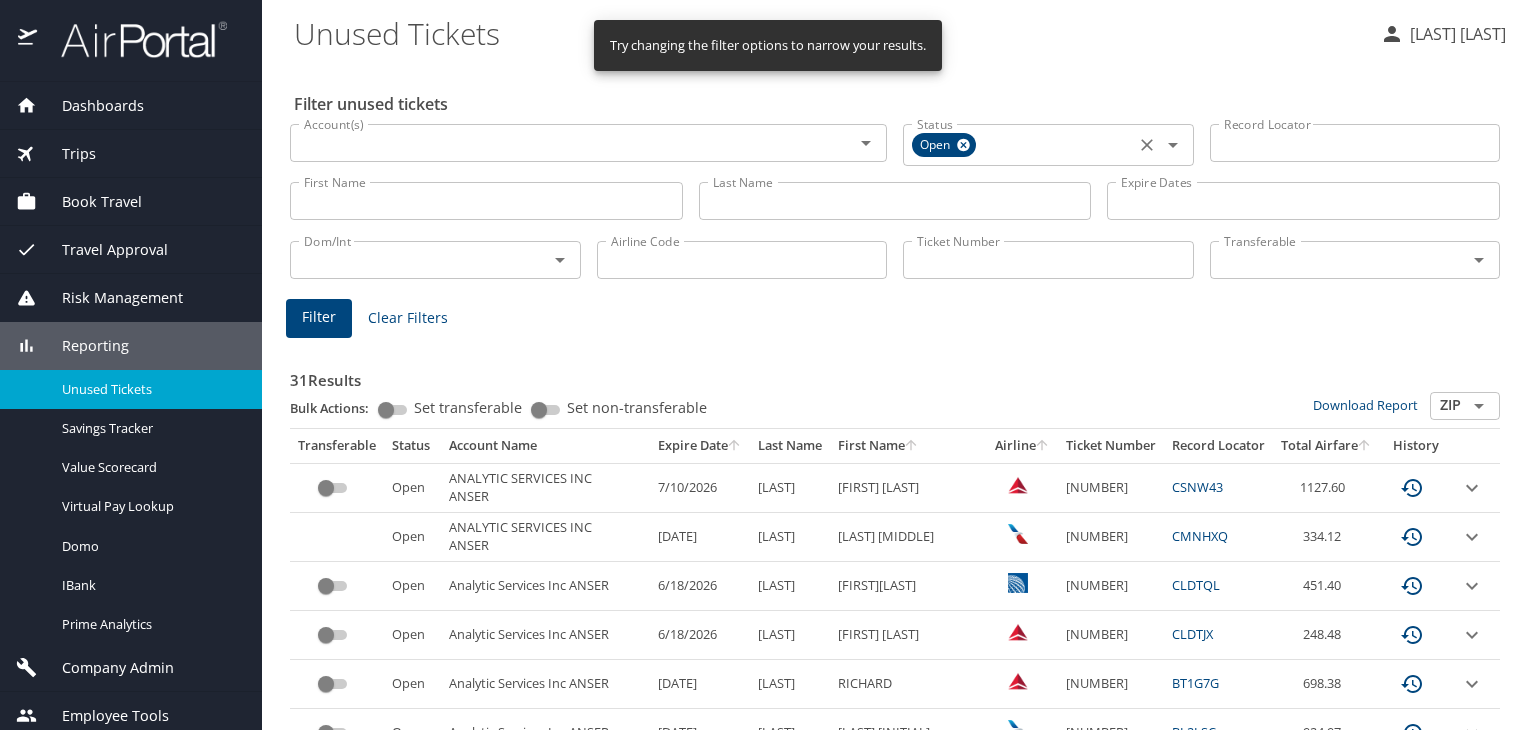 click 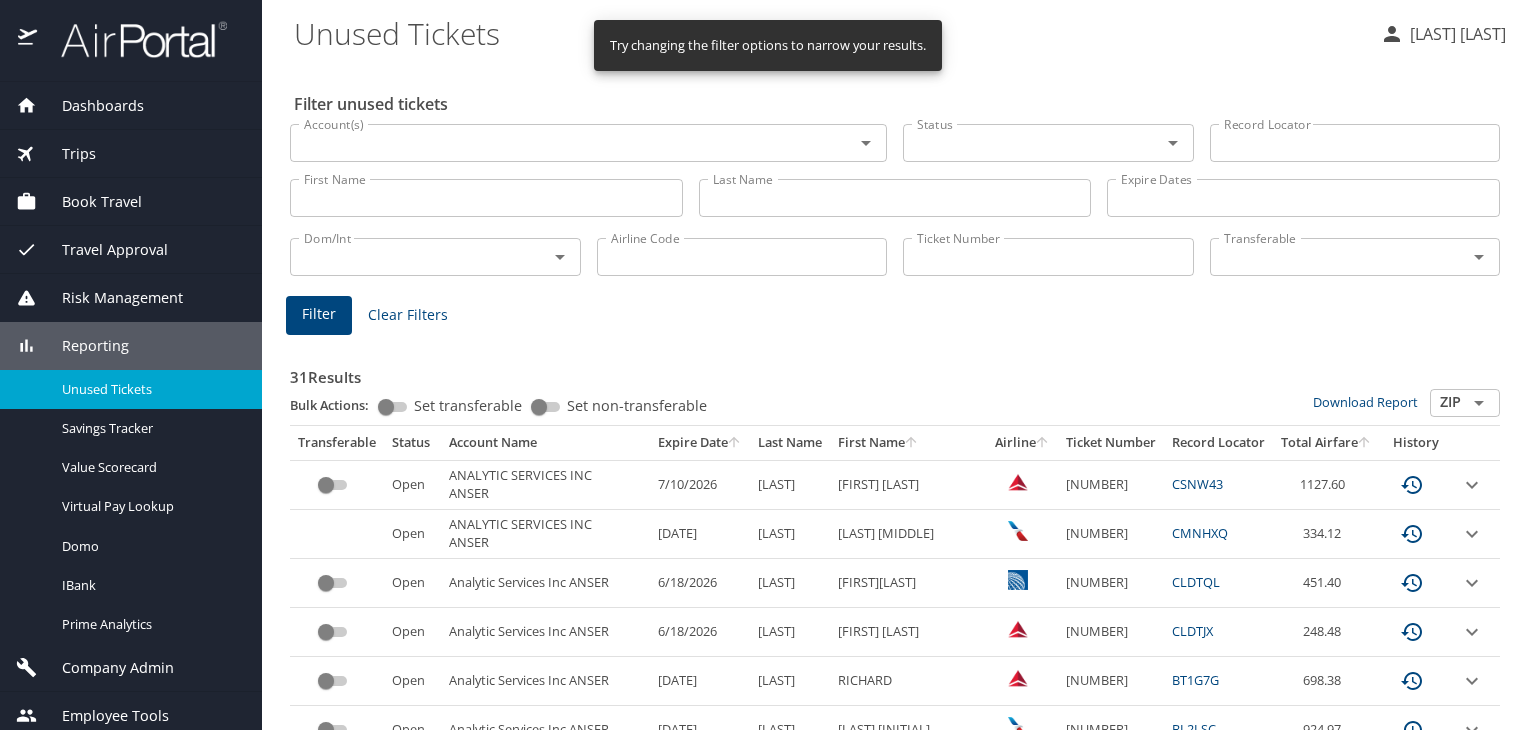 click on "Last Name" at bounding box center (895, 198) 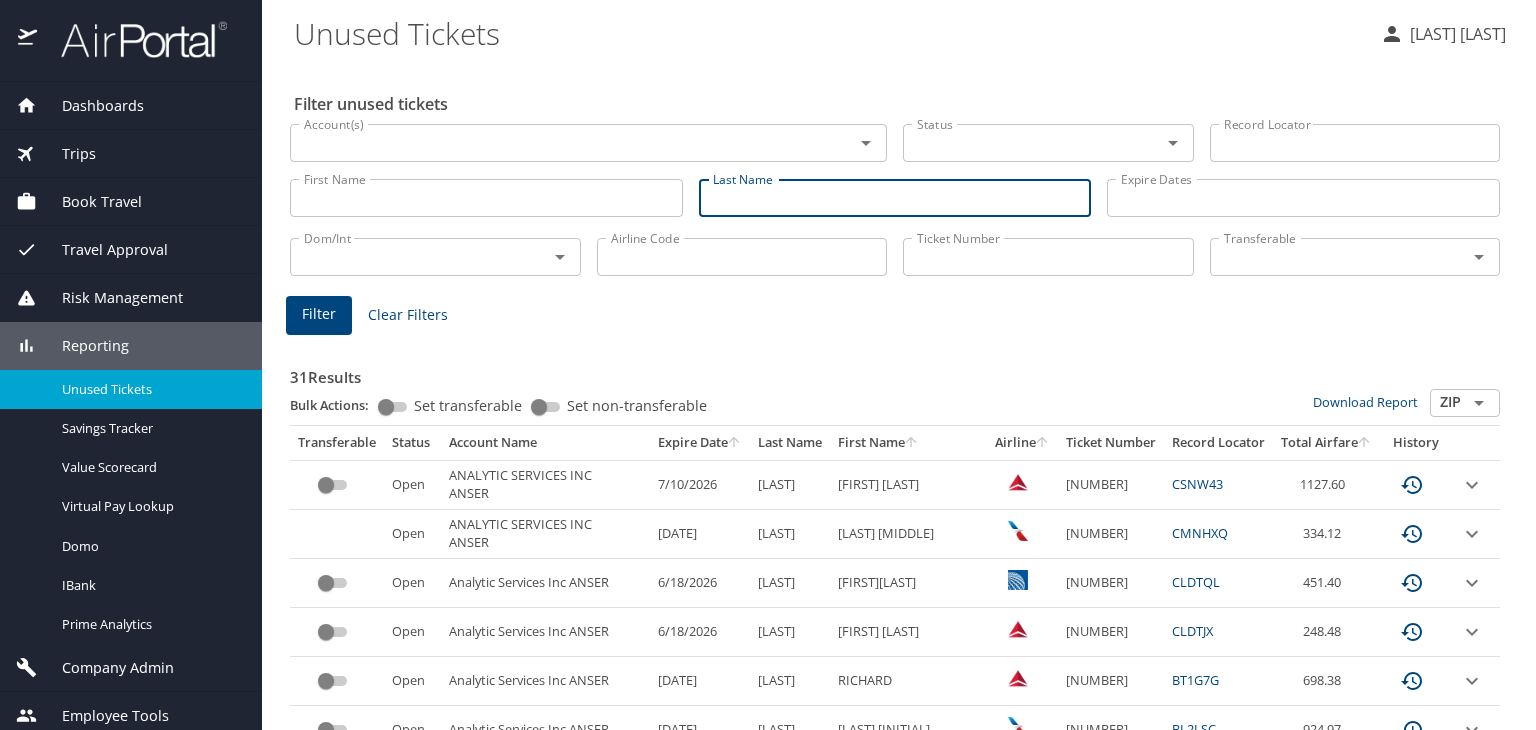 paste on "Leitold" 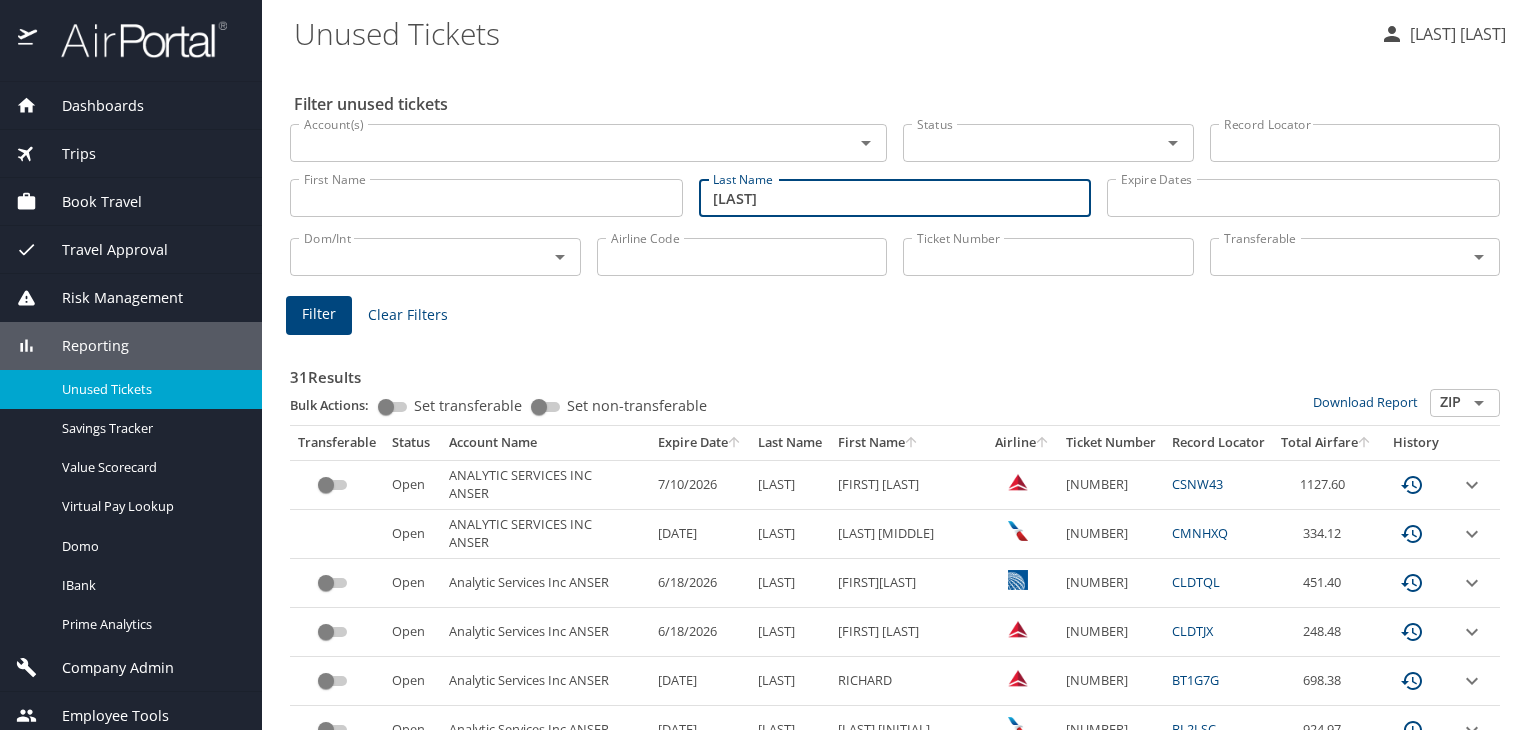 type on "Leitold" 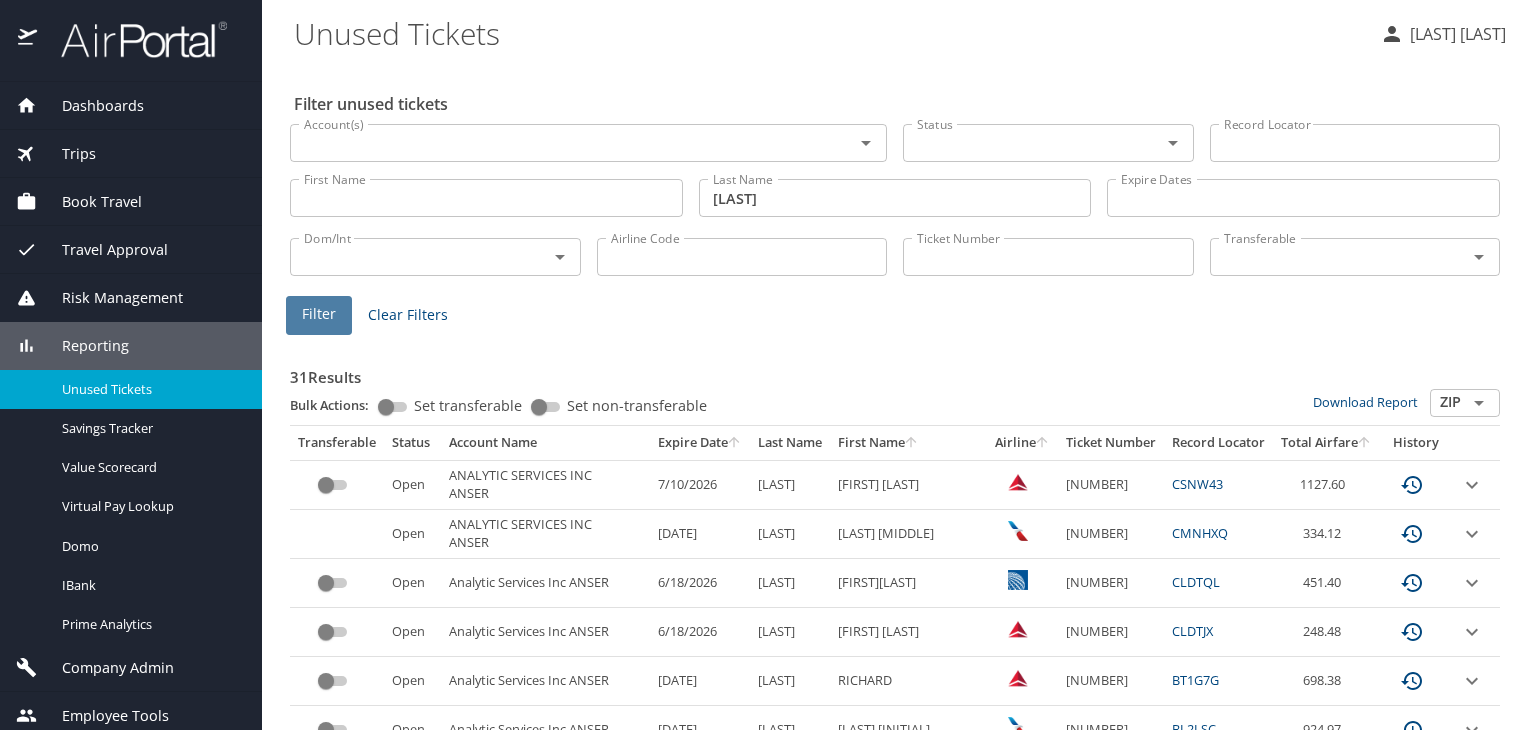 click on "Filter" at bounding box center [319, 315] 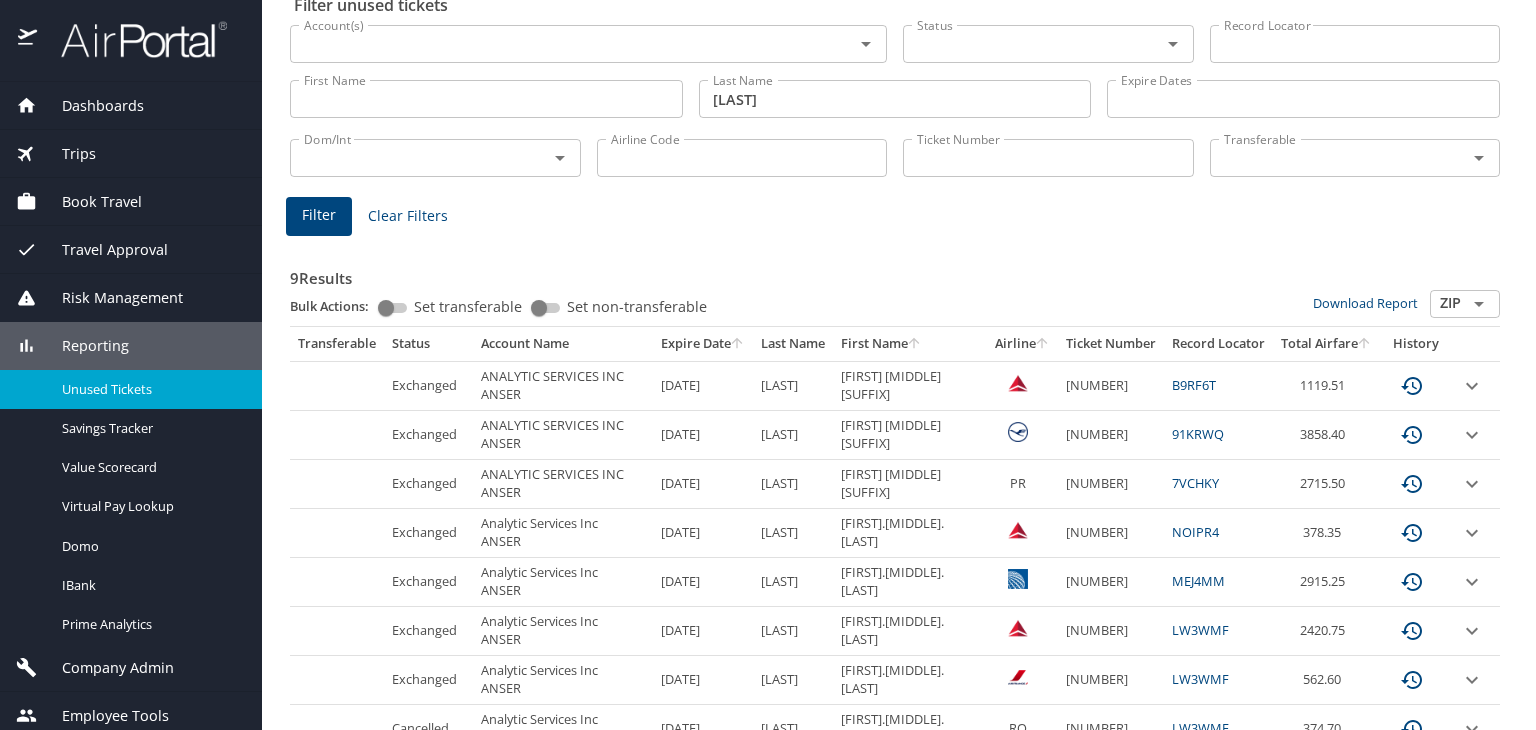 scroll, scrollTop: 100, scrollLeft: 0, axis: vertical 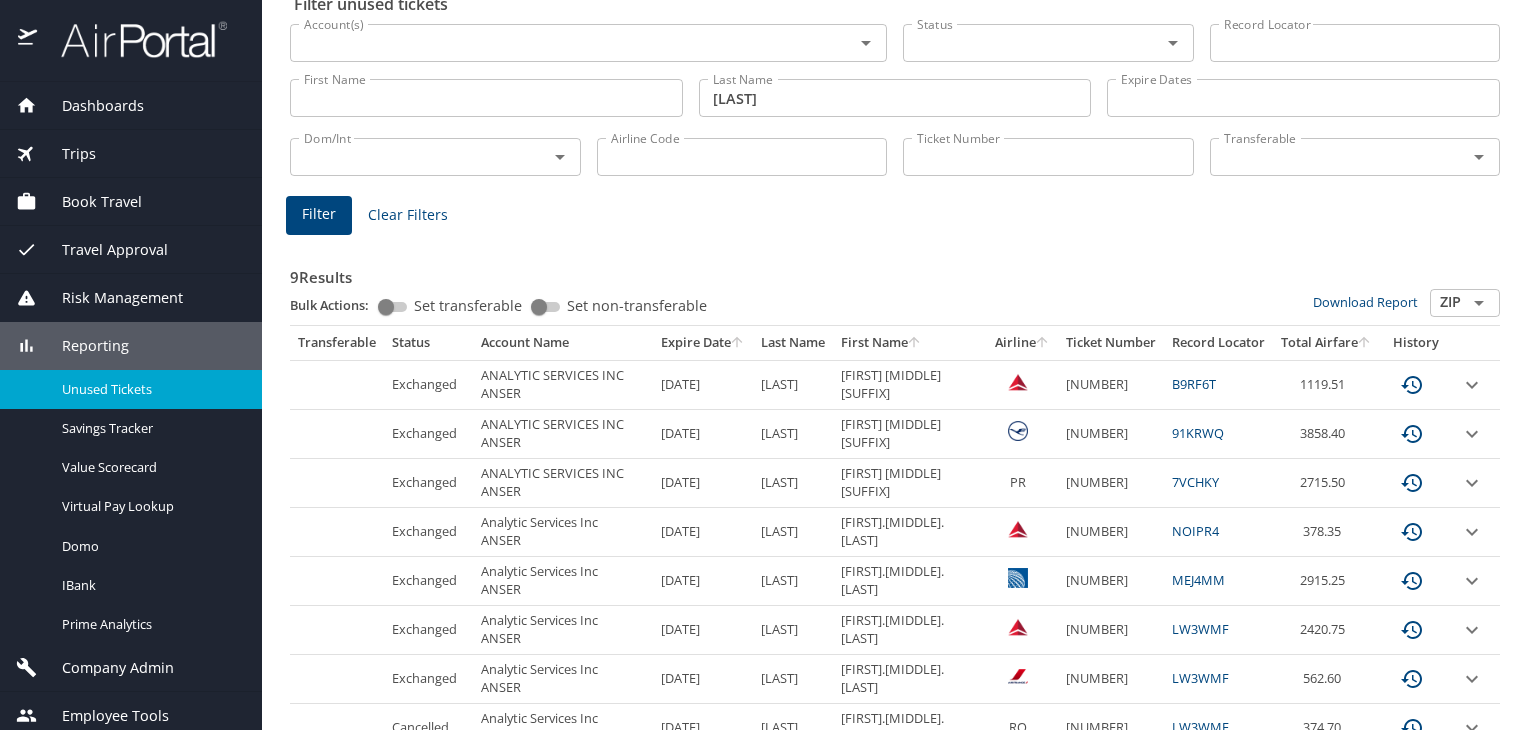type 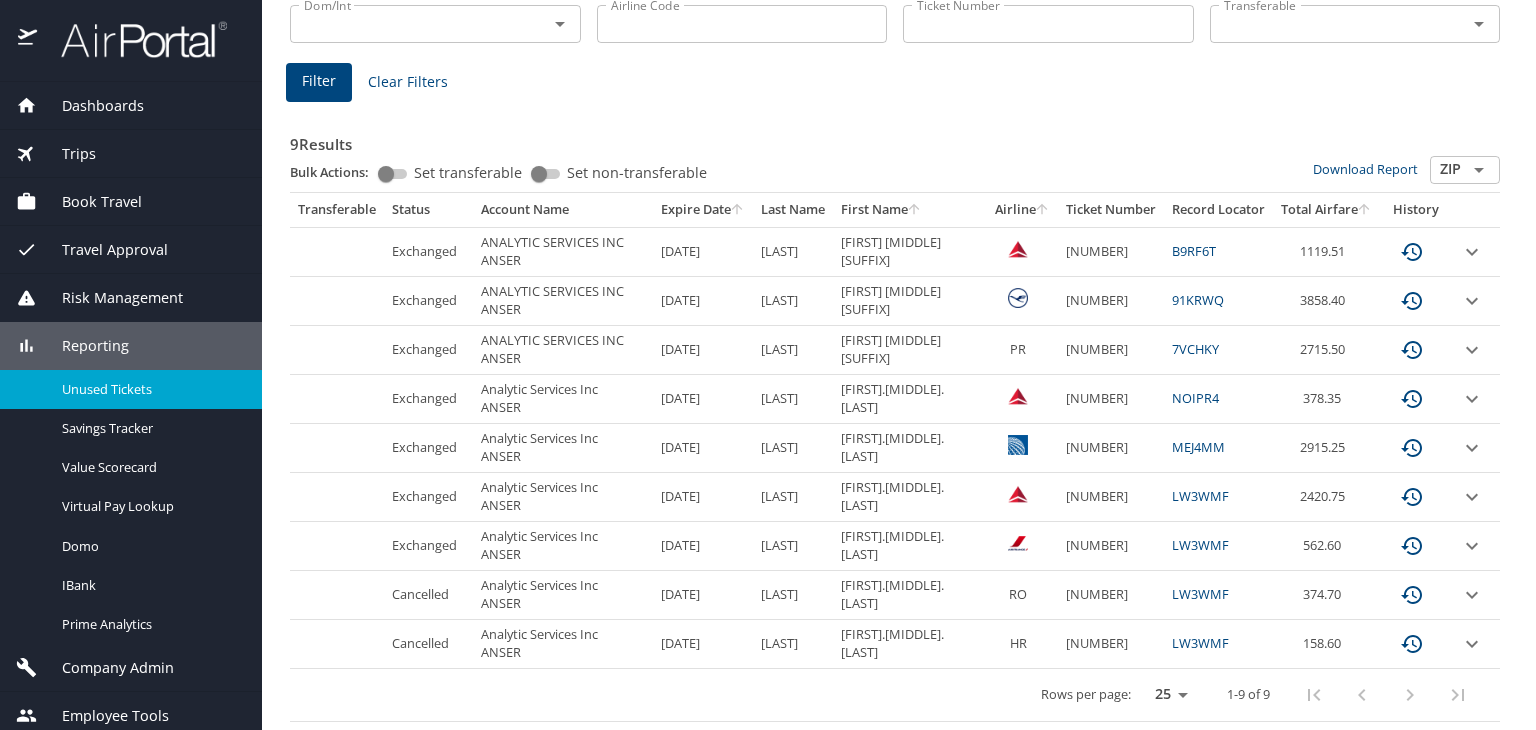 scroll, scrollTop: 248, scrollLeft: 0, axis: vertical 